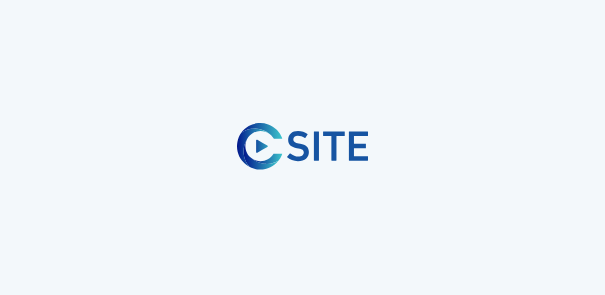 scroll, scrollTop: 0, scrollLeft: 0, axis: both 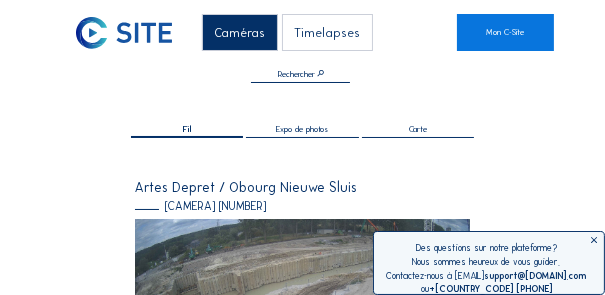 click on "Expo de photos" at bounding box center (302, 129) 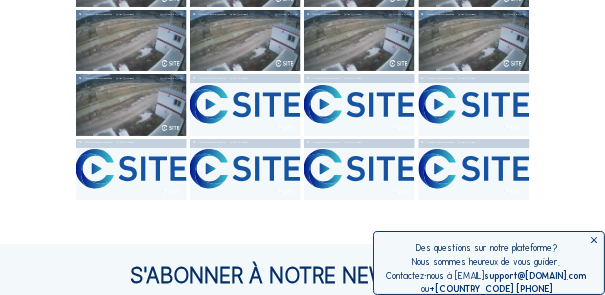 scroll, scrollTop: 235, scrollLeft: 0, axis: vertical 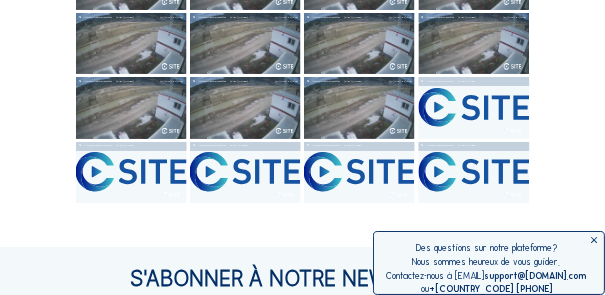 click at bounding box center [595, 241] 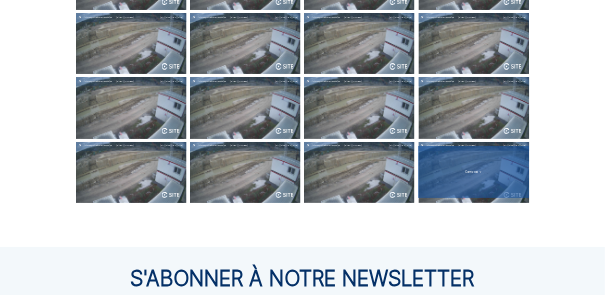 drag, startPoint x: 437, startPoint y: 143, endPoint x: 440, endPoint y: 156, distance: 13.341664 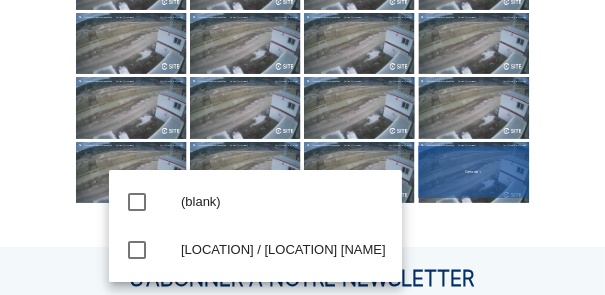click on "Caméras   Timelapses  Mon C-Site Fil Expo de photos Carte Plein écran  Artes Depret / Obourg Nieuwe Sluis   Camera 1   Tu [DATE] [TIME]   Artes Depret / Obourg Nieuwe Sluis   Camera 1   Tu [DATE] [TIME]   Artes Depret / Obourg Nieuwe Sluis   Camera 1   Tu [DATE] [TIME]   Artes Depret / Obourg Nieuwe Sluis   Camera 1   Tu [DATE] [TIME]   Artes Depret / Obourg Nieuwe Sluis   Camera 1   Tu [DATE] [TIME]   Artes Depret / Obourg Nieuwe Sluis   Camera 1   Tu [DATE] [TIME]   Artes Depret / Obourg Nieuwe Sluis   Camera 1   Tu [DATE] [TIME]   Artes Depret / Obourg Nieuwe Sluis   Camera 1   Tu [DATE] [TIME]   Artes Depret / Obourg Nieuwe Sluis   Camera 1   Tu [DATE] [TIME]   Artes Depret / Obourg Nieuwe Sluis   Camera 1   Tu [DATE] [TIME]   Artes Depret / Obourg Nieuwe Sluis   Camera 1   Tu [DATE] [TIME]   Artes Depret / Obourg Nieuwe Sluis   Camera 1   Tu [DATE] [TIME]   Artes Depret / Obourg Nieuwe Sluis   Camera 1   Tu [DATE] [TIME]   Artes Depret / Obourg Nieuwe Sluis   Camera 1   Tu [DATE] [TIME]   Artes Depret / Obourg Nieuwe Sluis   Camera 1   Tu [DATE] [TIME]   Camera 1   Camera 1  ou" at bounding box center (302, 127) 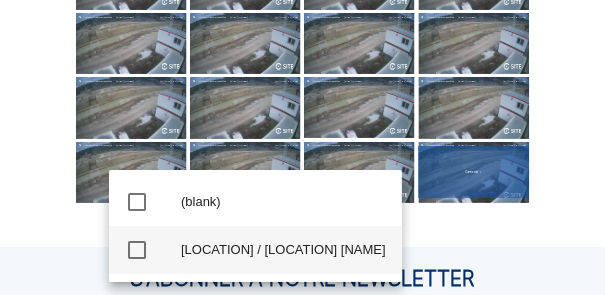 click on "check_box_outline_blank" at bounding box center [137, 250] 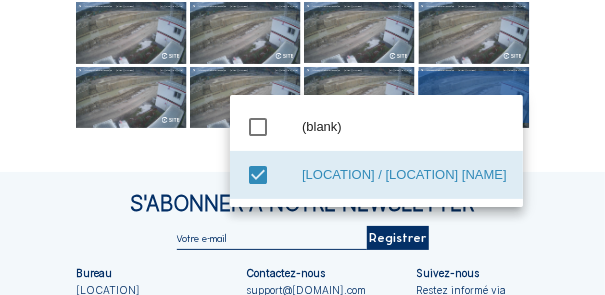 scroll, scrollTop: 324, scrollLeft: 0, axis: vertical 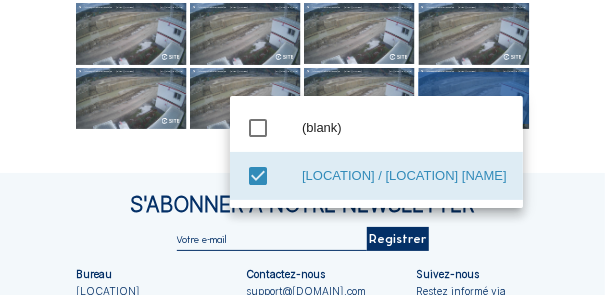 click on "Caméras   Timelapses  Mon C-Site Fil Expo de photos Carte Plein écran  Artes Depret / Obourg Nieuwe Sluis   Camera 1   Tu [DATE] [TIME]   Artes Depret / Obourg Nieuwe Sluis   Camera 1   Tu [DATE] [TIME]   Artes Depret / Obourg Nieuwe Sluis   Camera 1   Tu [DATE] [TIME]   Artes Depret / Obourg Nieuwe Sluis   Camera 1   Tu [DATE] [TIME]   Artes Depret / Obourg Nieuwe Sluis   Camera 1   Tu [DATE] [TIME]   Artes Depret / Obourg Nieuwe Sluis   Camera 1   Tu [DATE] [TIME]   Artes Depret / Obourg Nieuwe Sluis   Camera 1   Tu [DATE] [TIME]   Artes Depret / Obourg Nieuwe Sluis   Camera 1   Tu [DATE] [TIME]   Artes Depret / Obourg Nieuwe Sluis   Camera 1   Tu [DATE] [TIME]   Artes Depret / Obourg Nieuwe Sluis   Camera 1   Tu [DATE] [TIME]   Artes Depret / Obourg Nieuwe Sluis   Camera 1   Tu [DATE] [TIME]   Artes Depret / Obourg Nieuwe Sluis   Camera 1   Tu [DATE] [TIME]   Artes Depret / Obourg Nieuwe Sluis   Camera 1   Tu [DATE] [TIME]   Artes Depret / Obourg Nieuwe Sluis   Camera 1   Tu [DATE] [TIME]   Artes Depret / Obourg Nieuwe Sluis   Camera 1   Tu [DATE] [TIME]   Camera 1   Camera 1  ou" at bounding box center [302, 53] 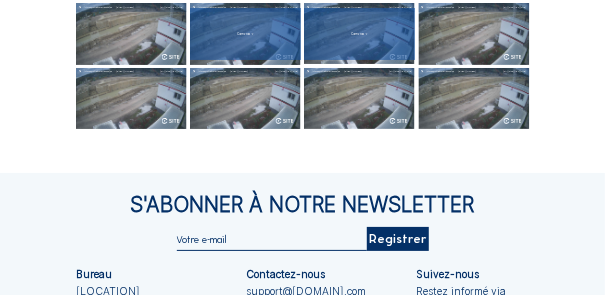 click at bounding box center (245, 34) 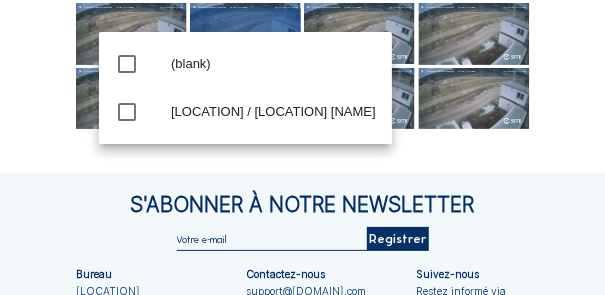 click on "Caméras   Timelapses  Mon C-Site Fil Expo de photos Carte Plein écran  Artes Depret / Obourg Nieuwe Sluis   Camera 1   Tu [DATE] [TIME]   Artes Depret / Obourg Nieuwe Sluis   Camera 1   Tu [DATE] [TIME]   Artes Depret / Obourg Nieuwe Sluis   Camera 1   Tu [DATE] [TIME]   Artes Depret / Obourg Nieuwe Sluis   Camera 1   Tu [DATE] [TIME]   Artes Depret / Obourg Nieuwe Sluis   Camera 1   Tu [DATE] [TIME]   Artes Depret / Obourg Nieuwe Sluis   Camera 1   Tu [DATE] [TIME]   Artes Depret / Obourg Nieuwe Sluis   Camera 1   Tu [DATE] [TIME]   Artes Depret / Obourg Nieuwe Sluis   Camera 1   Tu [DATE] [TIME]   Artes Depret / Obourg Nieuwe Sluis   Camera 1   Tu [DATE] [TIME]   Artes Depret / Obourg Nieuwe Sluis   Camera 1   Tu [DATE] [TIME]   Artes Depret / Obourg Nieuwe Sluis   Camera 1   Tu [DATE] [TIME]   Artes Depret / Obourg Nieuwe Sluis   Camera 1   Tu [DATE] [TIME]   Artes Depret / Obourg Nieuwe Sluis   Camera 1   Tu [DATE] [TIME]   Artes Depret / Obourg Nieuwe Sluis   Camera 1   Tu [DATE] [TIME]   Artes Depret / Obourg Nieuwe Sluis   Camera 1   Tu [DATE] [TIME]   Camera 1   Camera 1  ou" at bounding box center (302, 53) 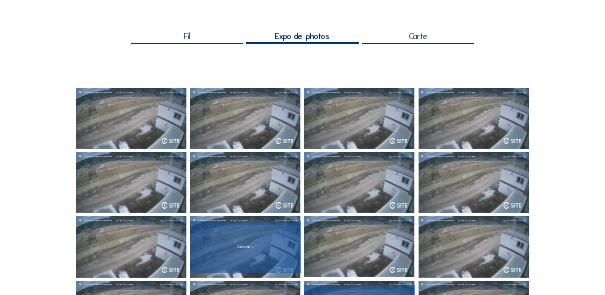 scroll, scrollTop: 90, scrollLeft: 0, axis: vertical 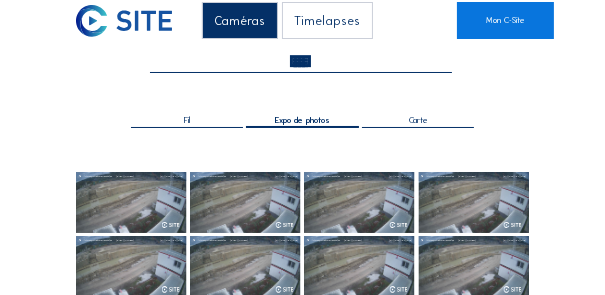 click on "Fil" at bounding box center (187, 122) 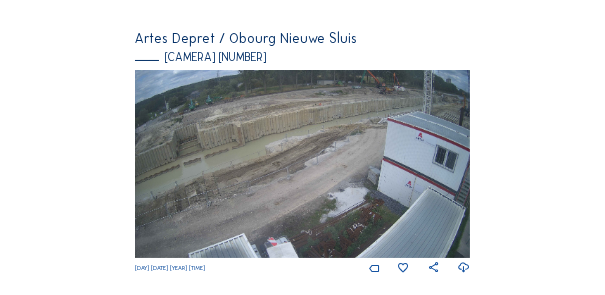 scroll, scrollTop: 147, scrollLeft: 0, axis: vertical 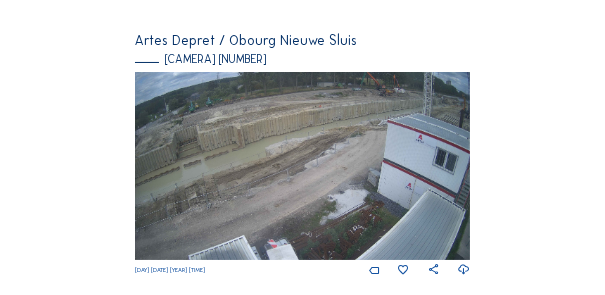 click at bounding box center (302, 166) 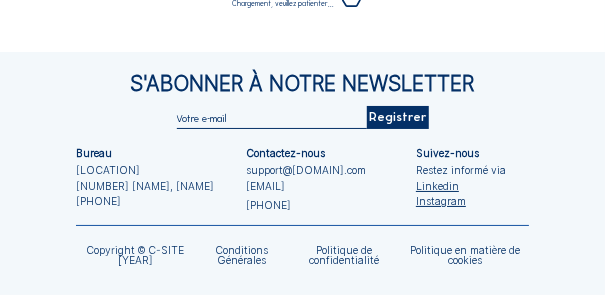 scroll, scrollTop: 0, scrollLeft: 0, axis: both 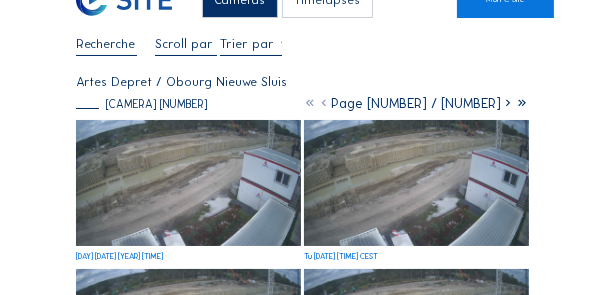 click at bounding box center [508, 103] 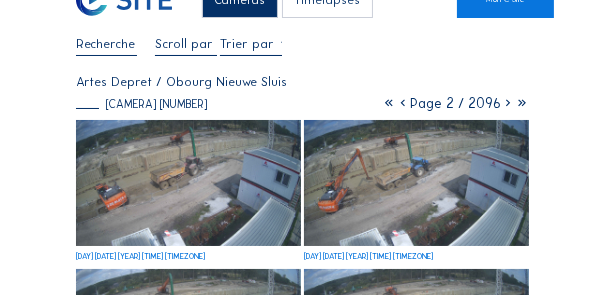 click at bounding box center [508, 103] 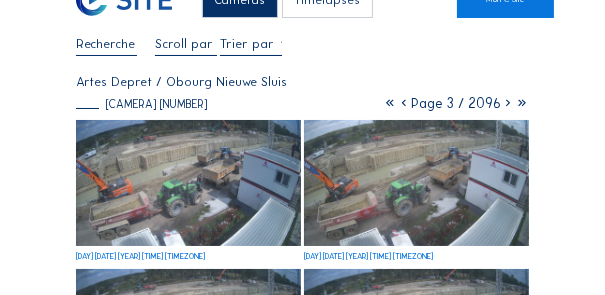 click at bounding box center [390, 103] 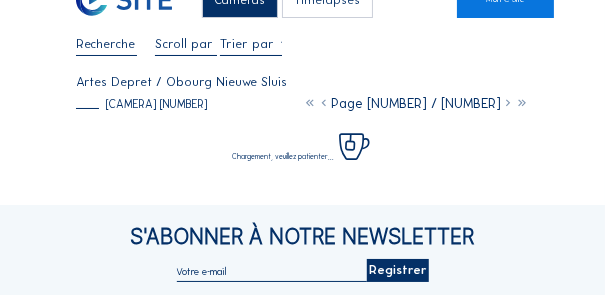 click at bounding box center [310, 103] 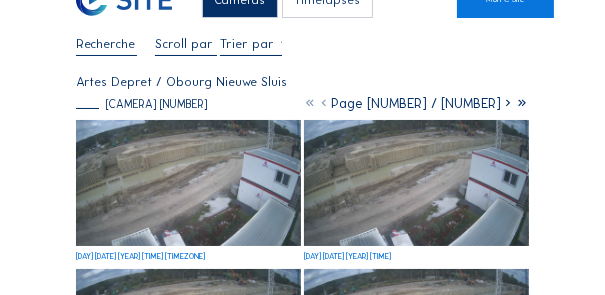 click at bounding box center (324, 103) 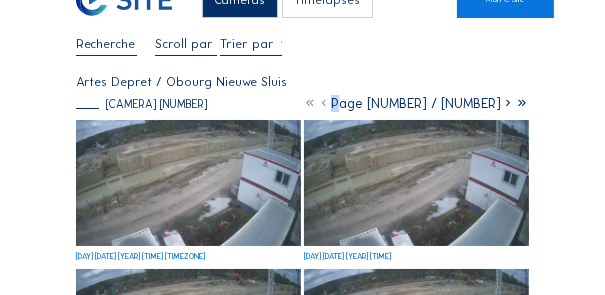 click at bounding box center (310, 103) 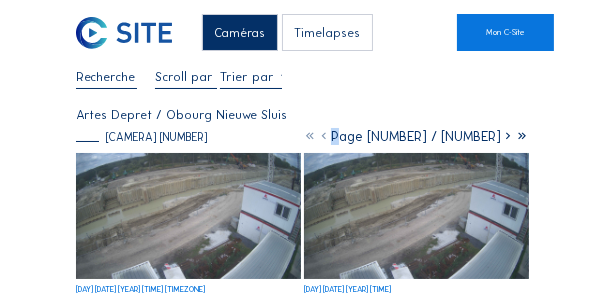 click at bounding box center [251, 78] 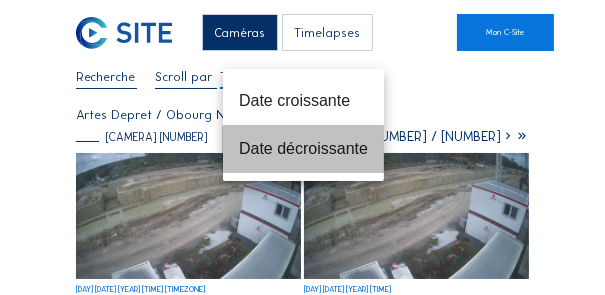 click on "Date décroissante" at bounding box center (303, 148) 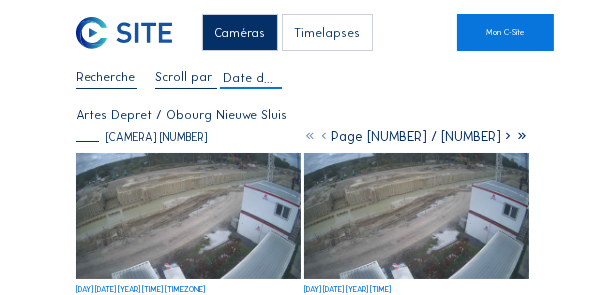 click at bounding box center [324, 136] 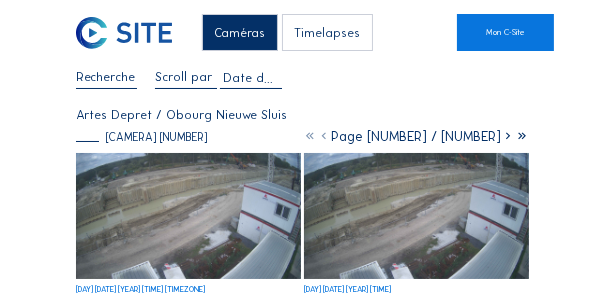 click at bounding box center [324, 136] 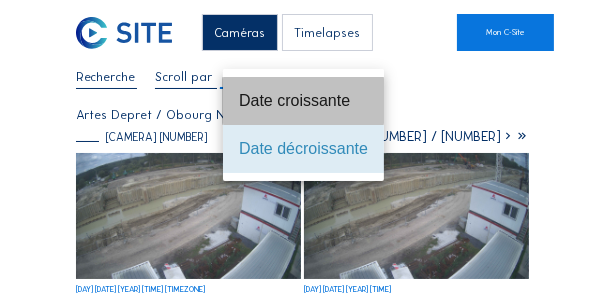 click on "Date croissante" at bounding box center [303, 100] 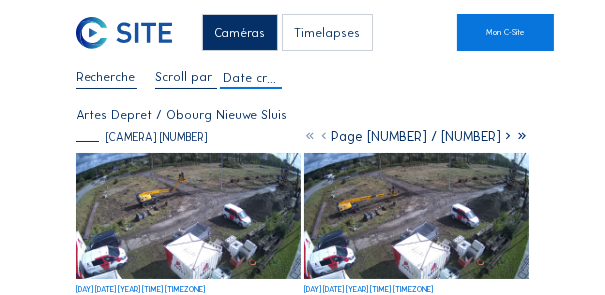 click at bounding box center (522, 136) 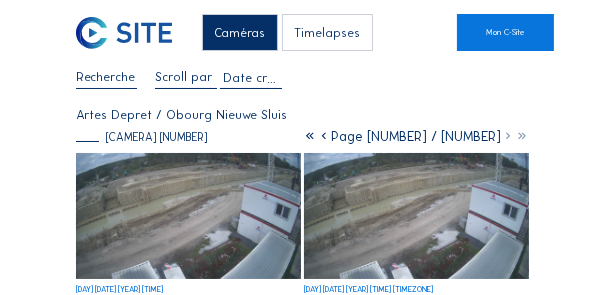 click at bounding box center [324, 136] 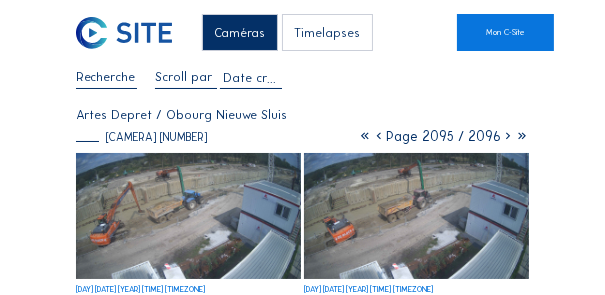 click at bounding box center (365, 136) 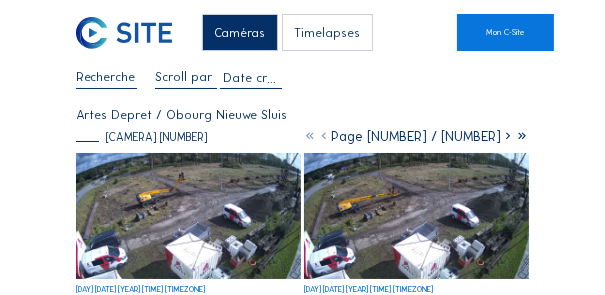 click at bounding box center (508, 136) 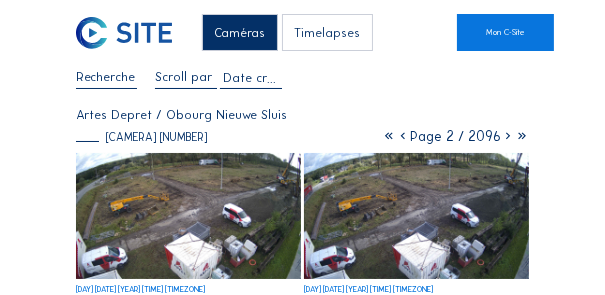 click at bounding box center [522, 136] 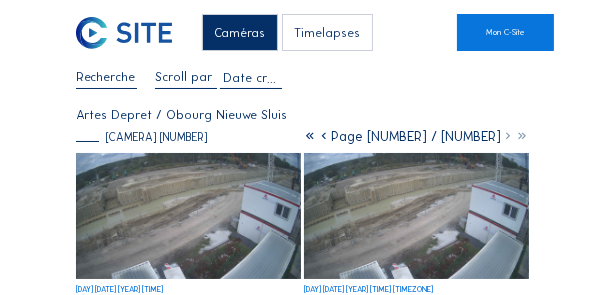 click at bounding box center (324, 136) 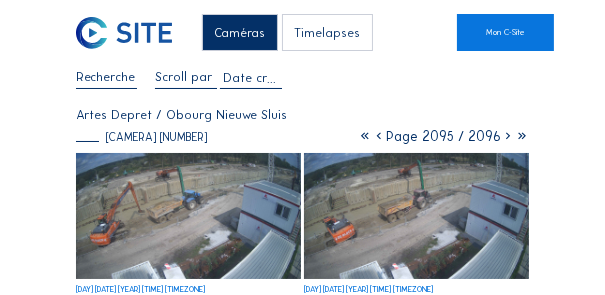 click at bounding box center [379, 136] 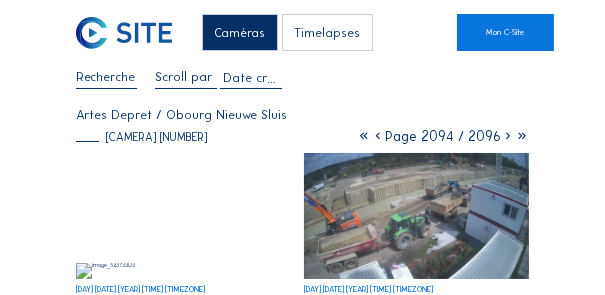 click at bounding box center (378, 136) 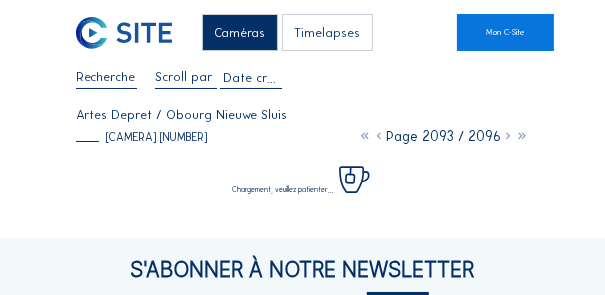 click at bounding box center [379, 136] 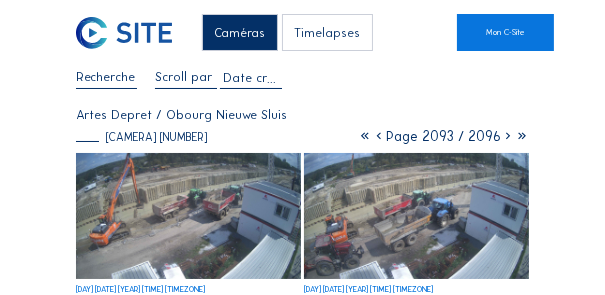 click at bounding box center [379, 136] 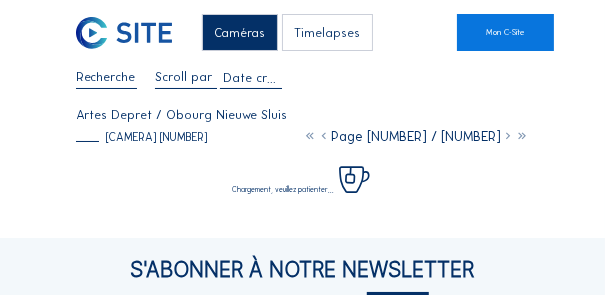 click at bounding box center [324, 136] 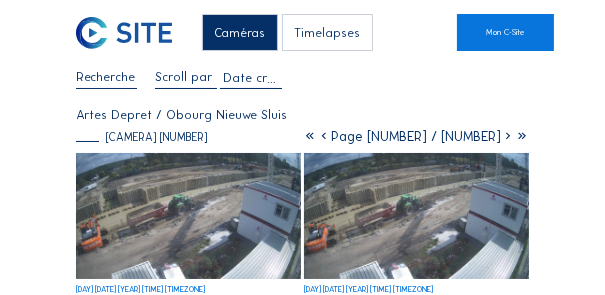 click at bounding box center [324, 136] 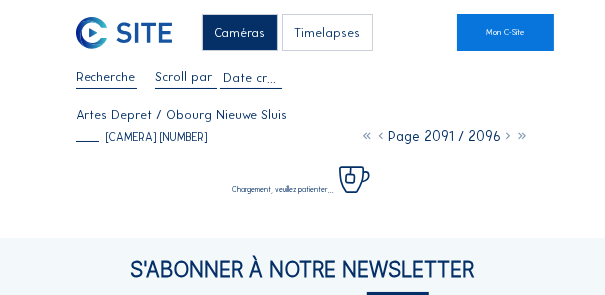 click at bounding box center (381, 136) 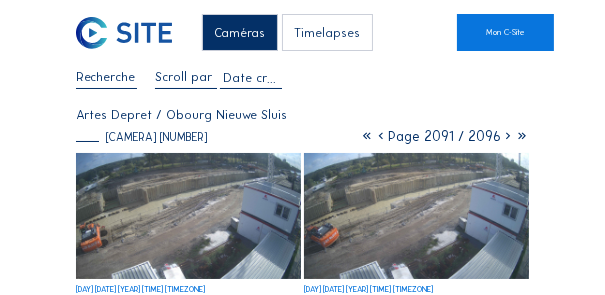 click at bounding box center (381, 136) 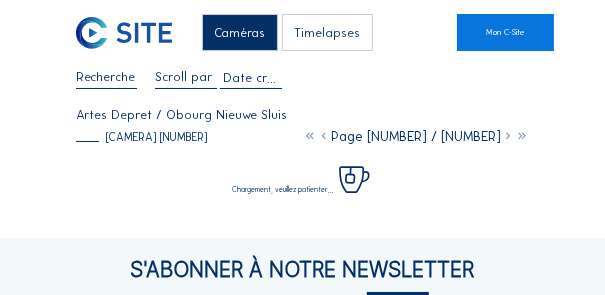 click at bounding box center (324, 136) 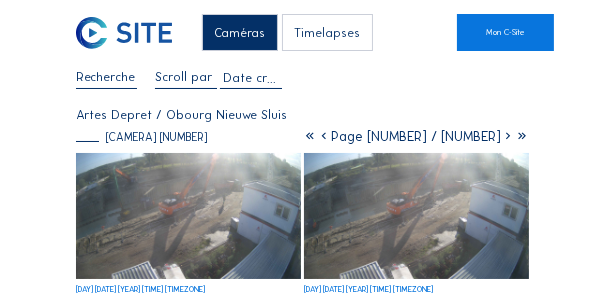 click at bounding box center [324, 136] 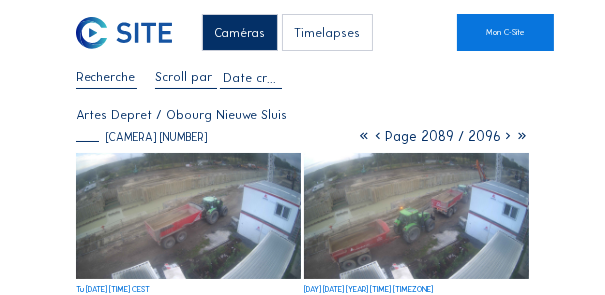 click at bounding box center (378, 136) 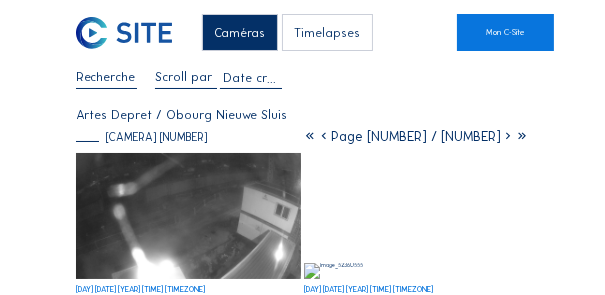 click at bounding box center [324, 136] 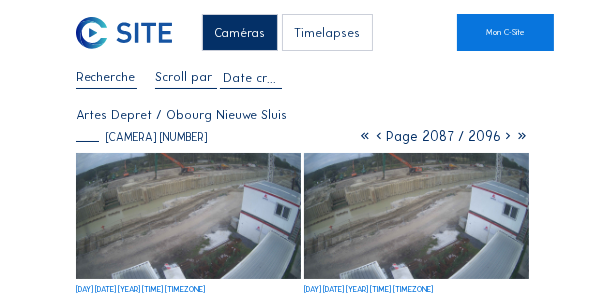 click at bounding box center [379, 136] 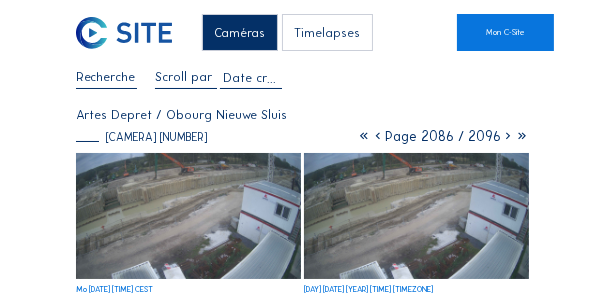 click at bounding box center (378, 136) 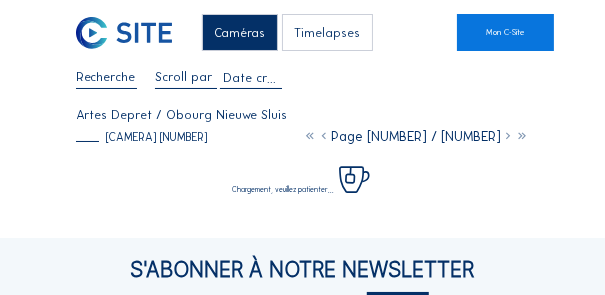 click at bounding box center [324, 136] 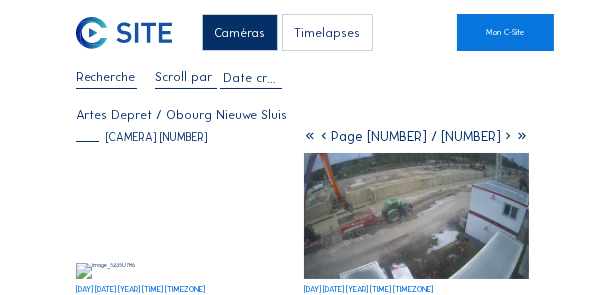 click at bounding box center (324, 136) 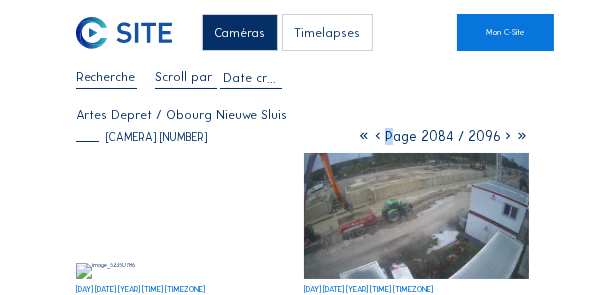 click at bounding box center (378, 136) 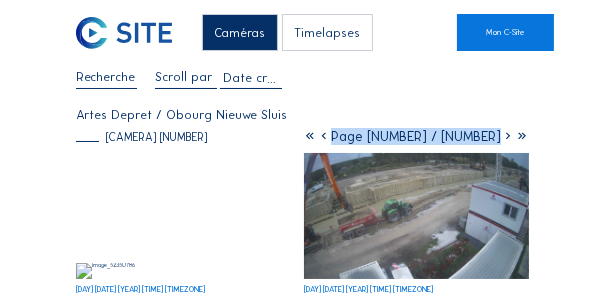 click at bounding box center [324, 136] 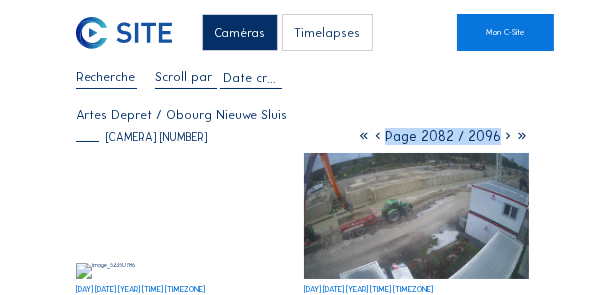 click at bounding box center (378, 136) 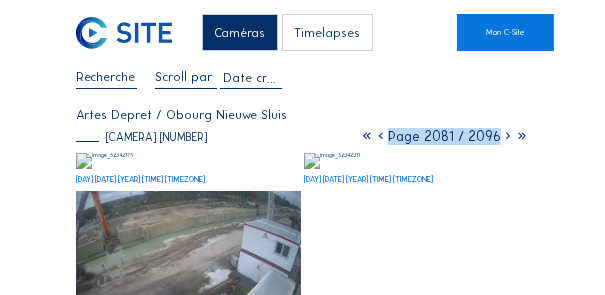 click at bounding box center [381, 136] 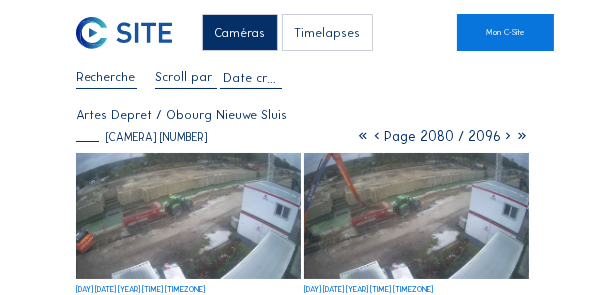click at bounding box center [377, 136] 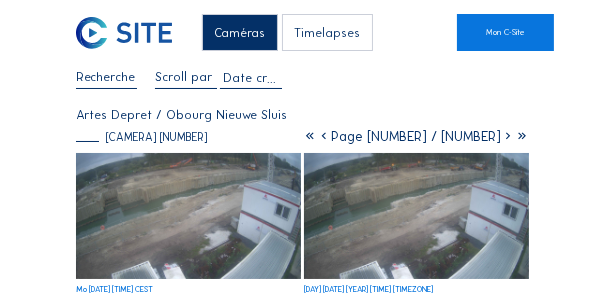 click at bounding box center [324, 136] 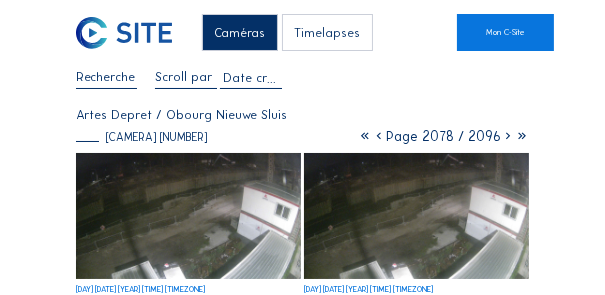 click at bounding box center [379, 136] 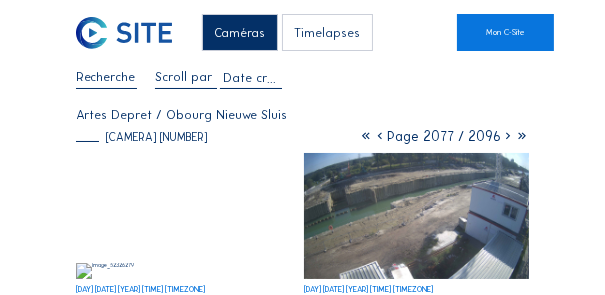 click at bounding box center (380, 136) 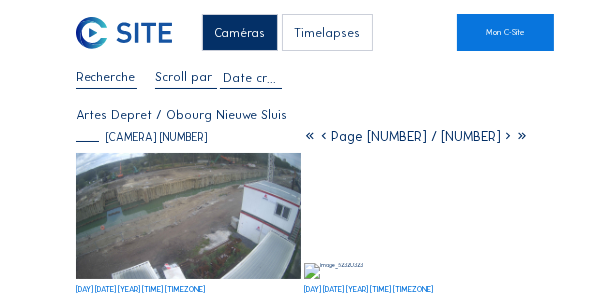 click at bounding box center (324, 136) 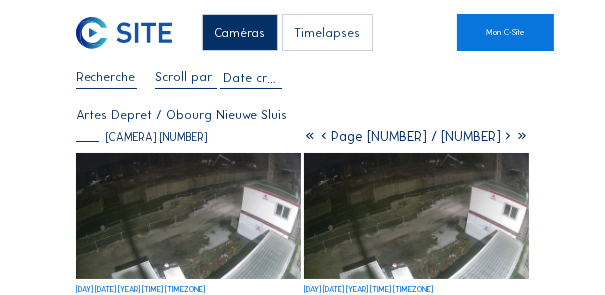 click at bounding box center [324, 136] 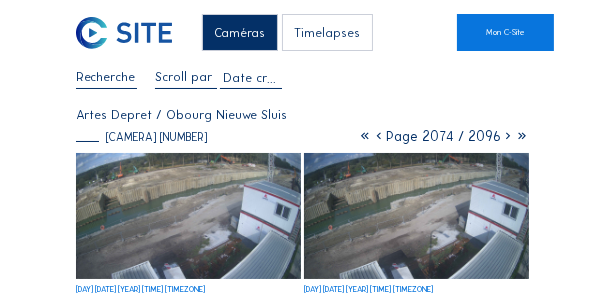 click at bounding box center (379, 136) 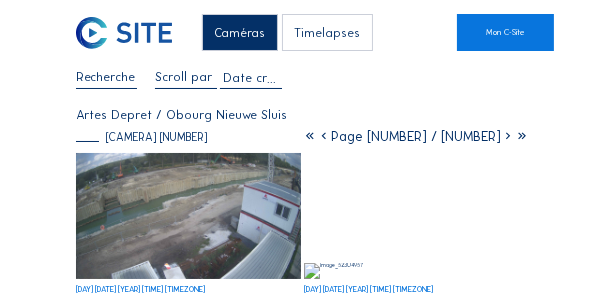 click at bounding box center (188, 216) 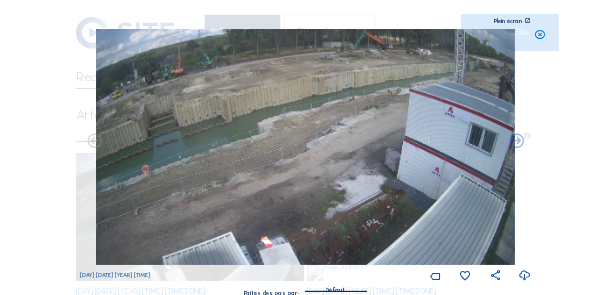 click at bounding box center (540, 35) 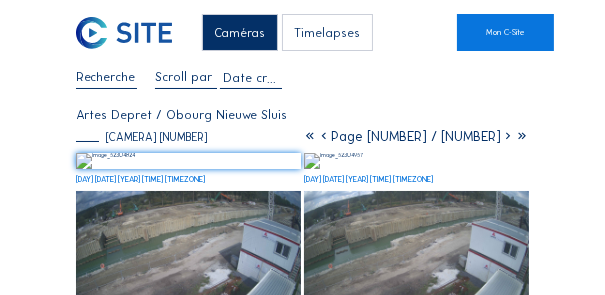 click at bounding box center (324, 136) 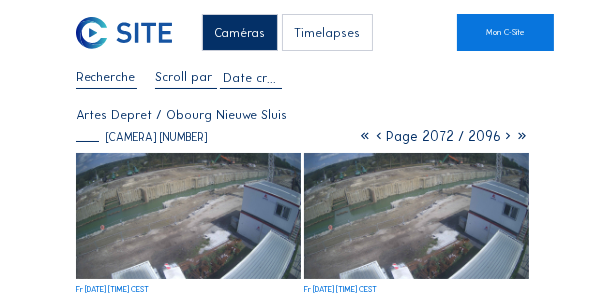 click at bounding box center [379, 136] 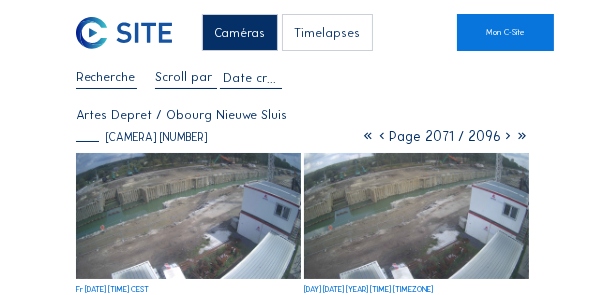 click at bounding box center (382, 136) 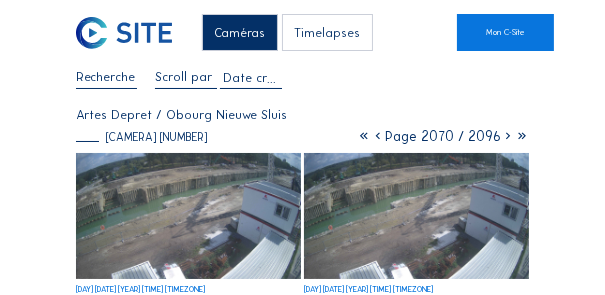 click at bounding box center (378, 136) 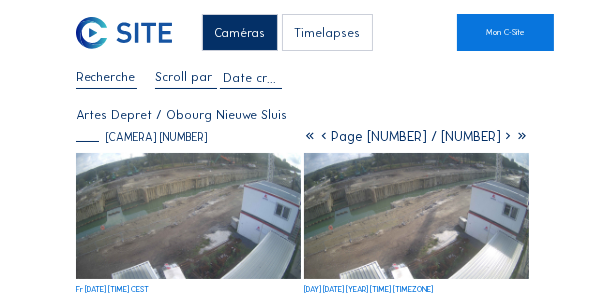 click at bounding box center (324, 136) 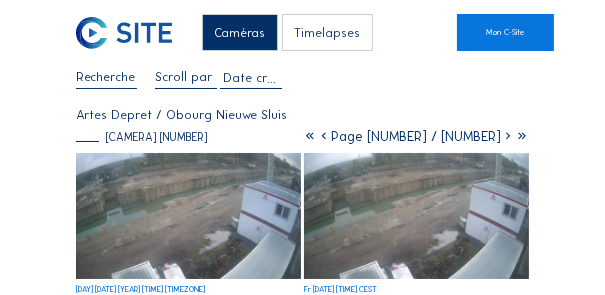 click at bounding box center (324, 136) 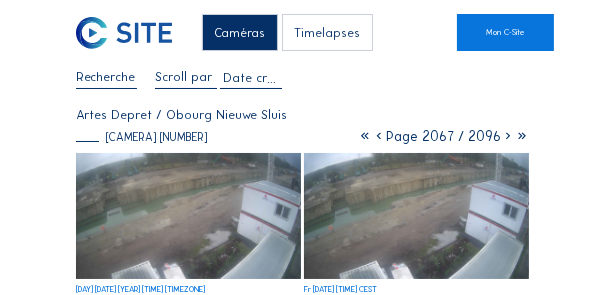click at bounding box center (379, 136) 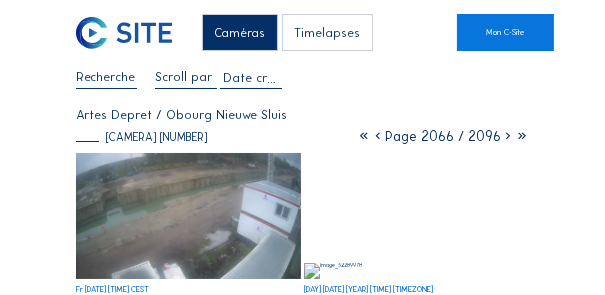 click at bounding box center [378, 136] 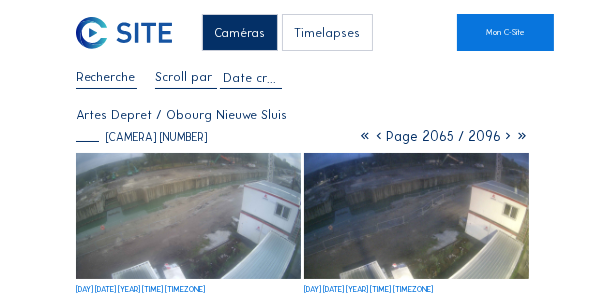 click at bounding box center [379, 136] 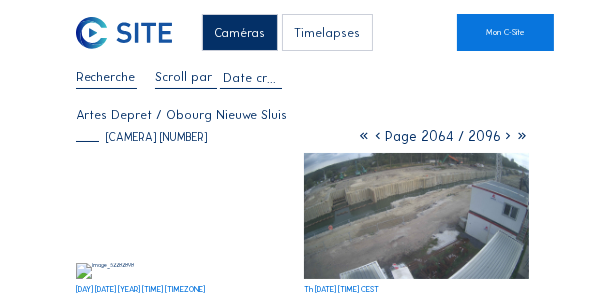 click at bounding box center (378, 136) 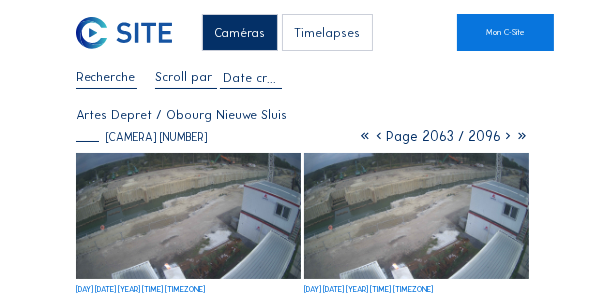 click at bounding box center [379, 136] 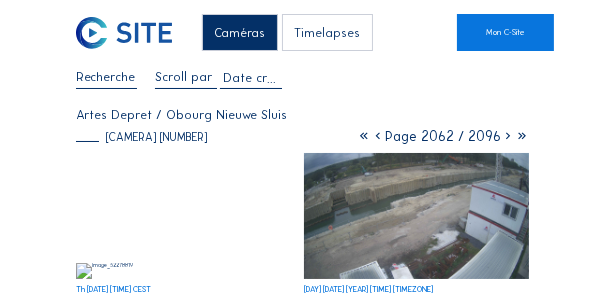 click at bounding box center [378, 136] 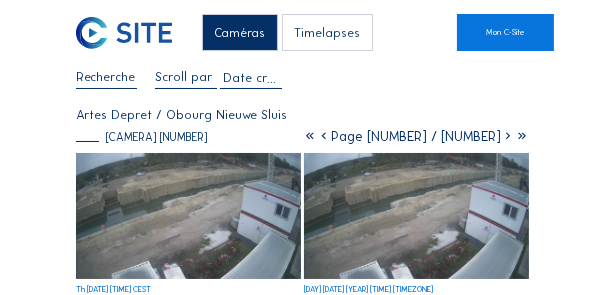 click at bounding box center (324, 136) 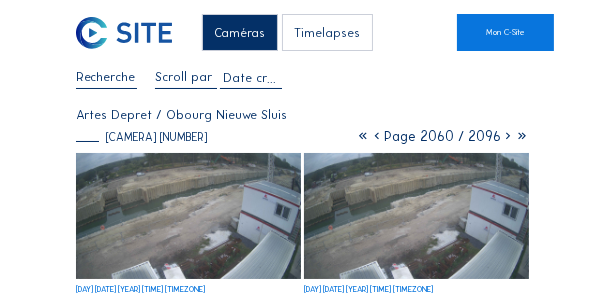 click at bounding box center [377, 136] 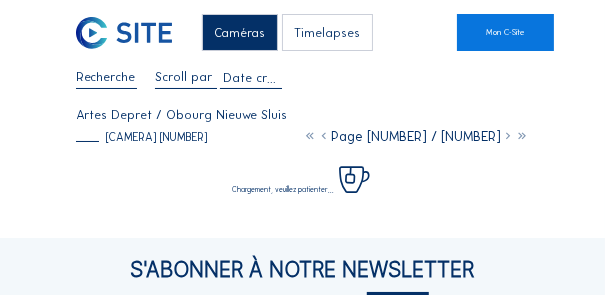 click at bounding box center (324, 136) 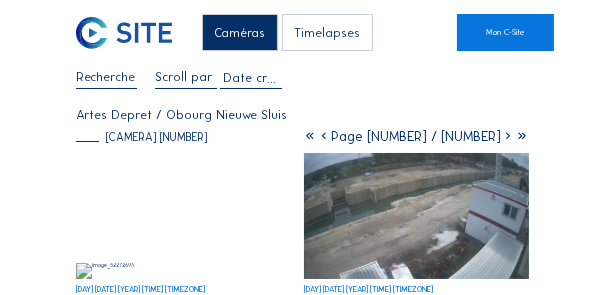 click at bounding box center (324, 136) 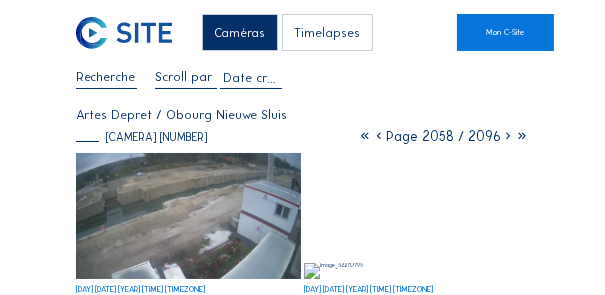 click at bounding box center [379, 136] 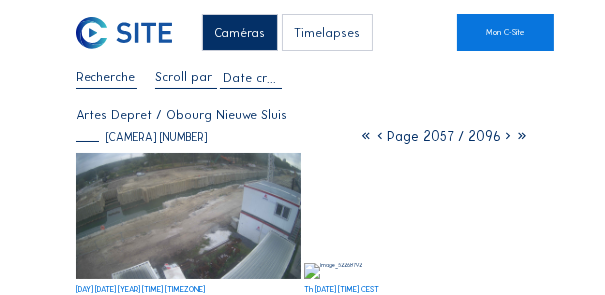 click at bounding box center (380, 136) 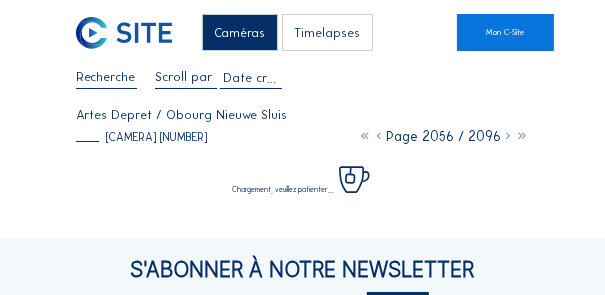 click at bounding box center [379, 136] 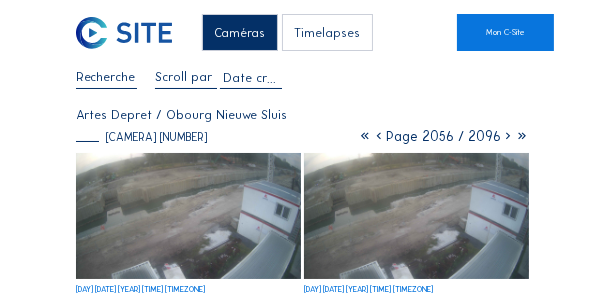 click at bounding box center [379, 136] 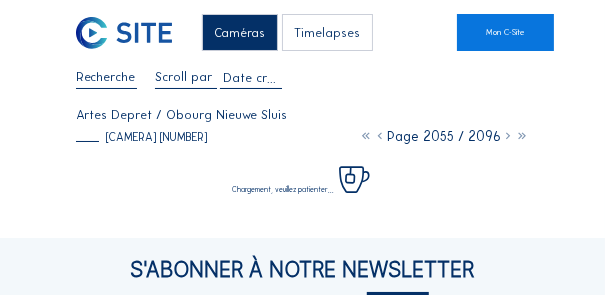 click at bounding box center [380, 136] 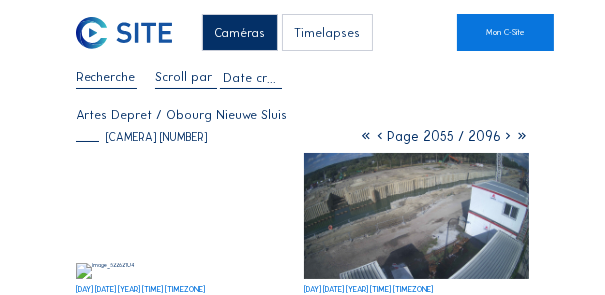 click at bounding box center [380, 136] 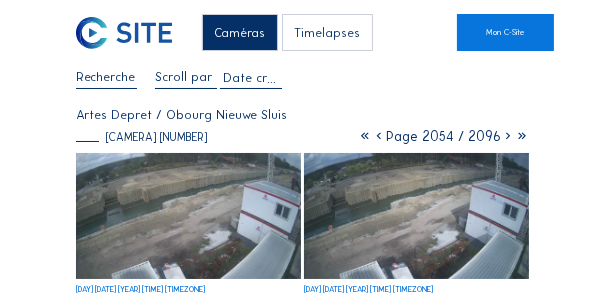 click at bounding box center [379, 136] 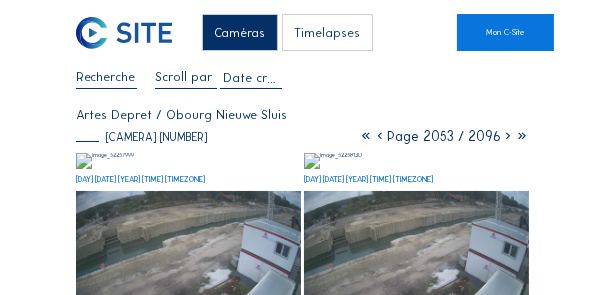click at bounding box center [380, 136] 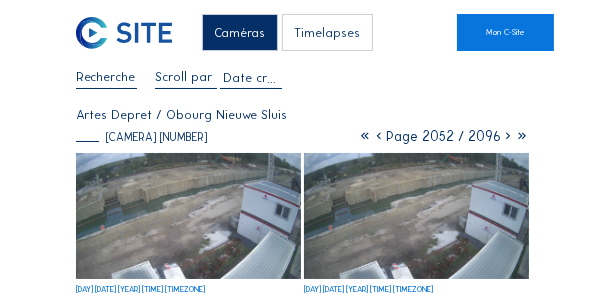 click at bounding box center (379, 136) 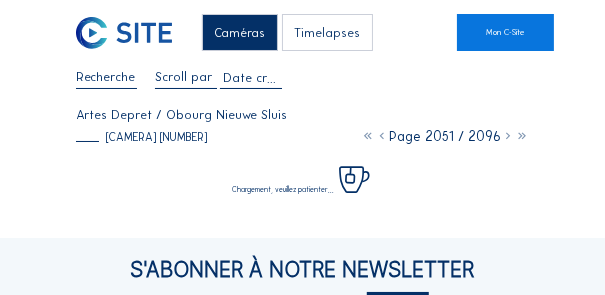 click at bounding box center (382, 136) 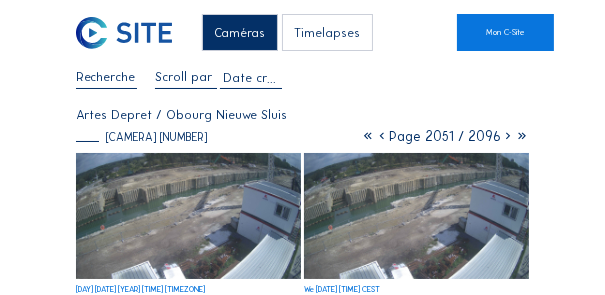 click at bounding box center (382, 136) 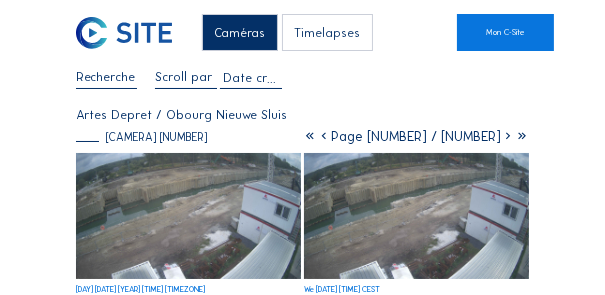 click at bounding box center (324, 136) 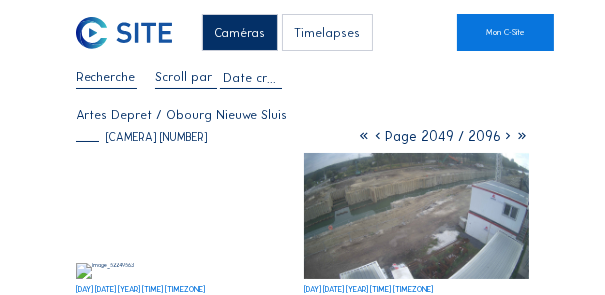 click at bounding box center (378, 136) 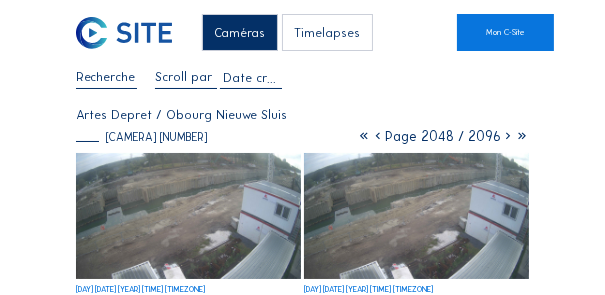 click at bounding box center [378, 136] 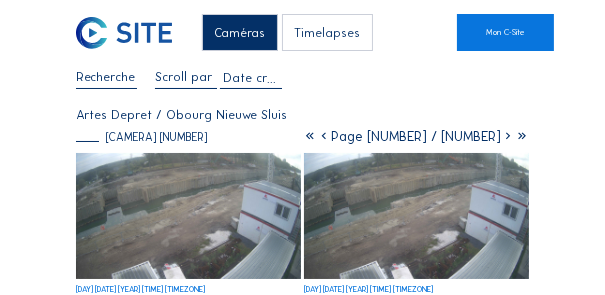 click at bounding box center [324, 136] 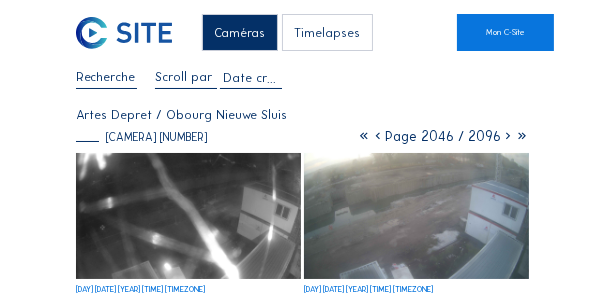click at bounding box center (378, 136) 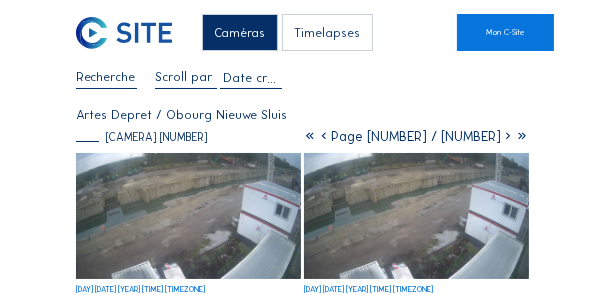 click at bounding box center (324, 136) 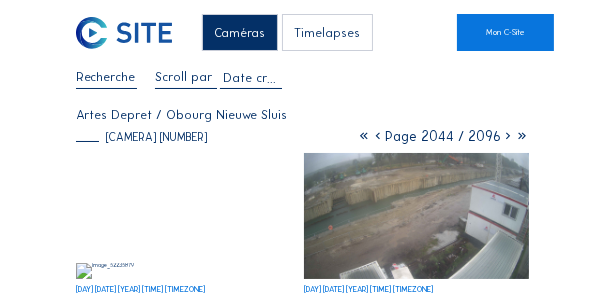 click at bounding box center [378, 136] 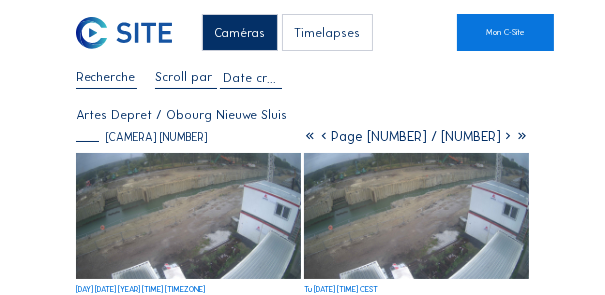 click at bounding box center (324, 136) 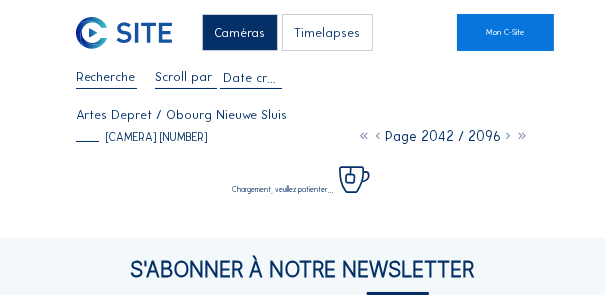 click at bounding box center [378, 136] 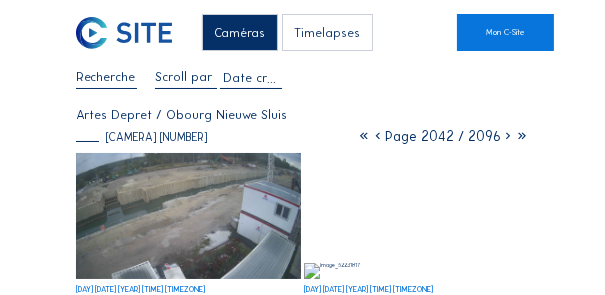 click at bounding box center (378, 136) 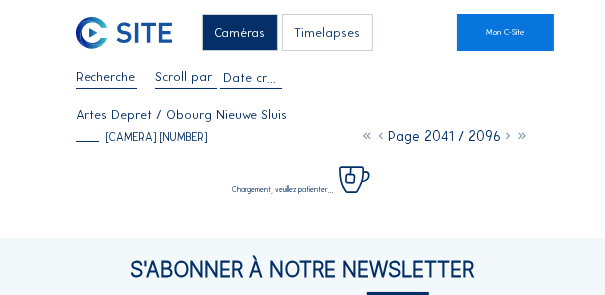 click at bounding box center [381, 136] 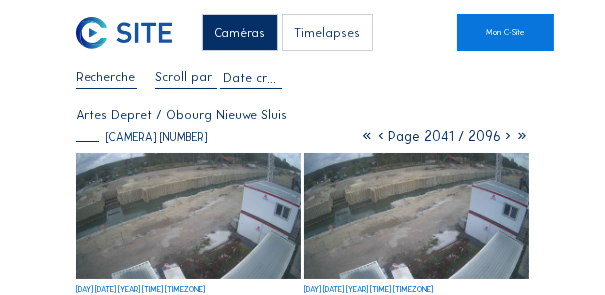click at bounding box center (381, 136) 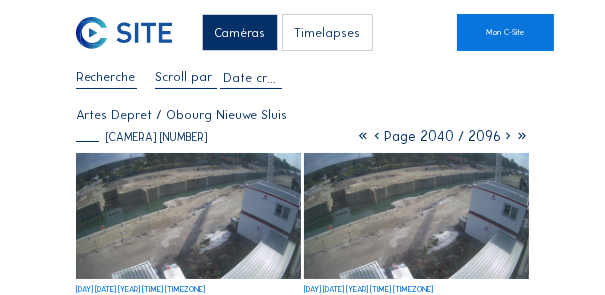 click at bounding box center [377, 136] 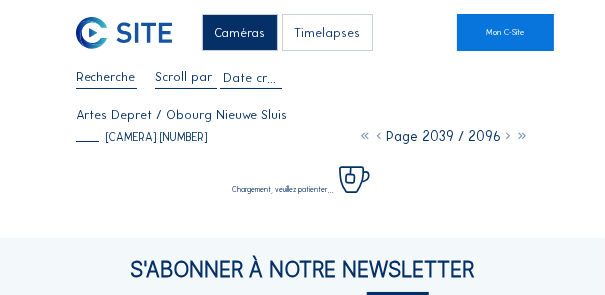 click at bounding box center (379, 136) 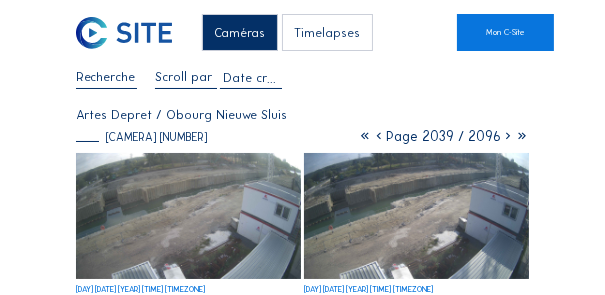 click at bounding box center [379, 136] 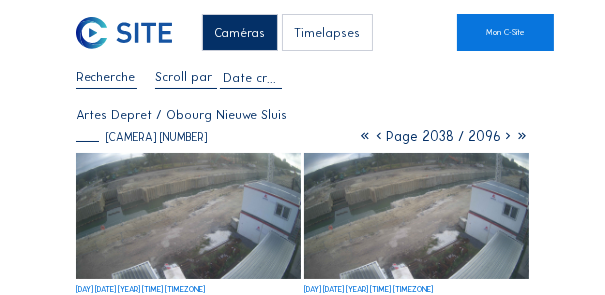 click at bounding box center (379, 136) 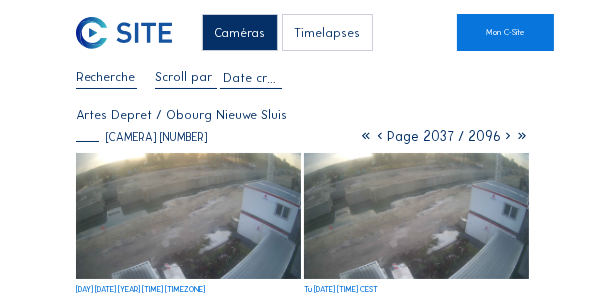 click at bounding box center (380, 136) 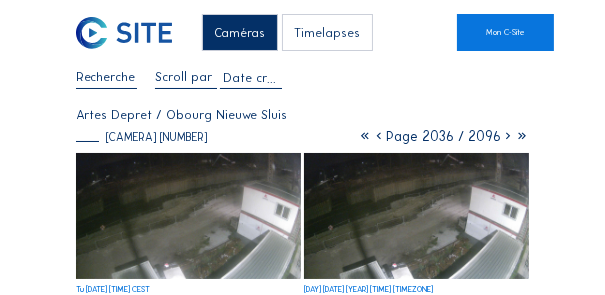 click at bounding box center [379, 136] 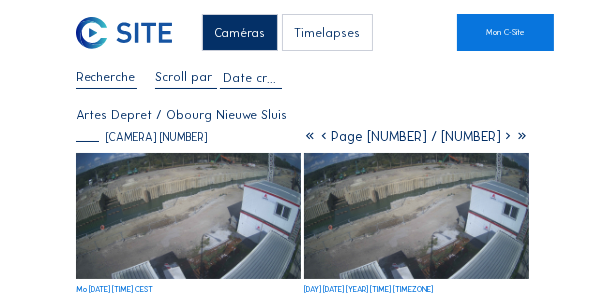 click at bounding box center [324, 136] 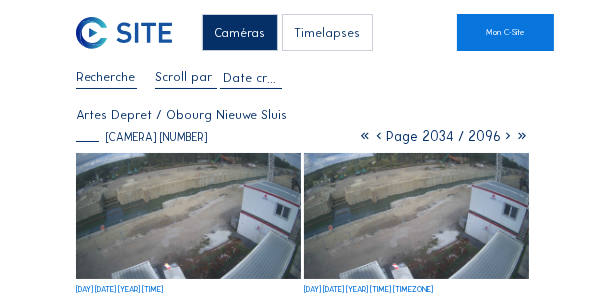 click at bounding box center [188, 216] 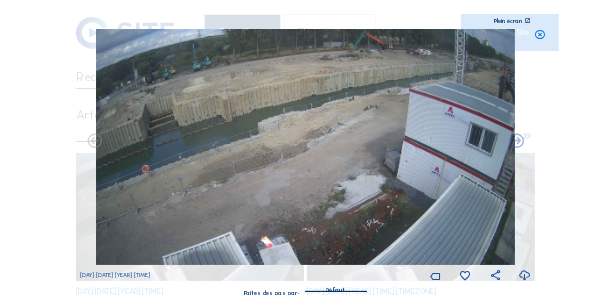 click at bounding box center (540, 35) 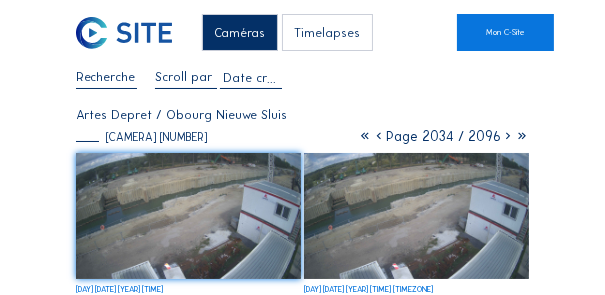 click at bounding box center [508, 136] 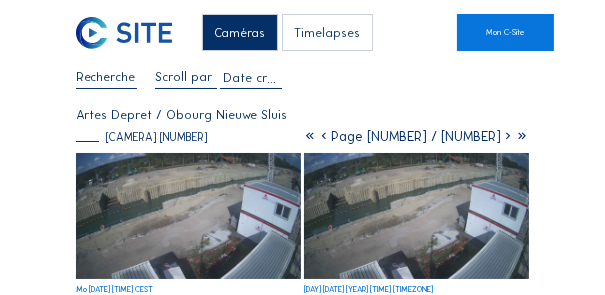 click at bounding box center [188, 216] 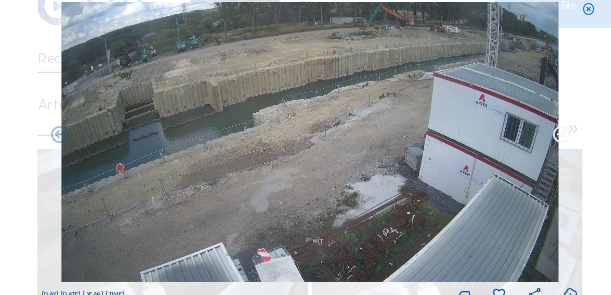 click at bounding box center [516, 141] 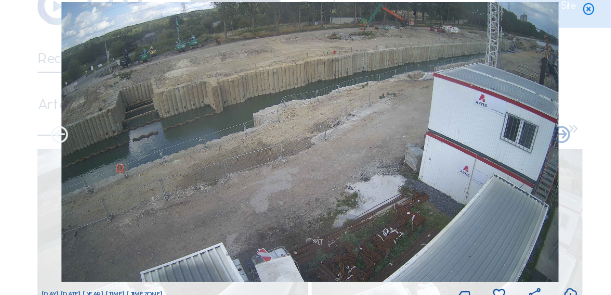 click at bounding box center [94, 141] 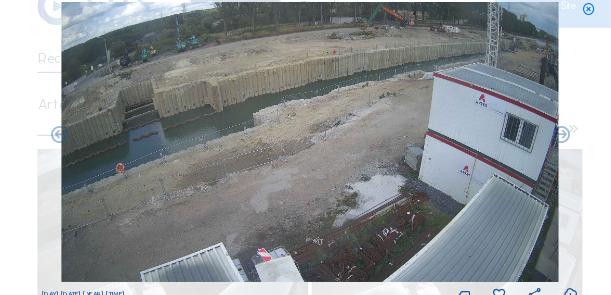 click at bounding box center [94, 141] 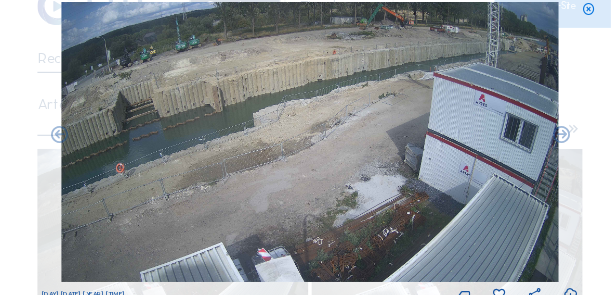 click at bounding box center [94, 141] 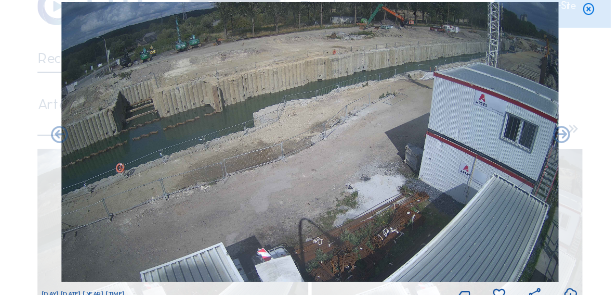 click at bounding box center (94, 141) 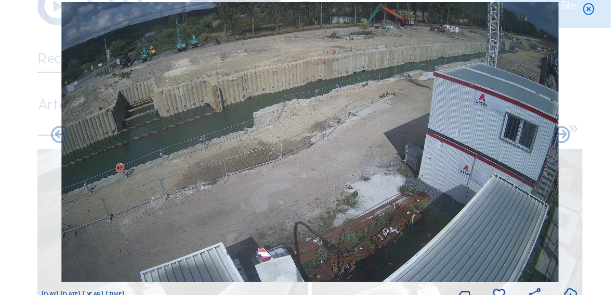 click at bounding box center (94, 141) 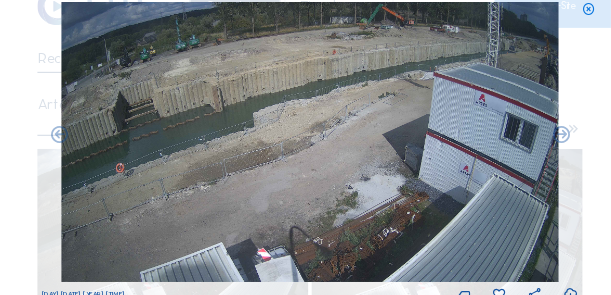 click at bounding box center (94, 141) 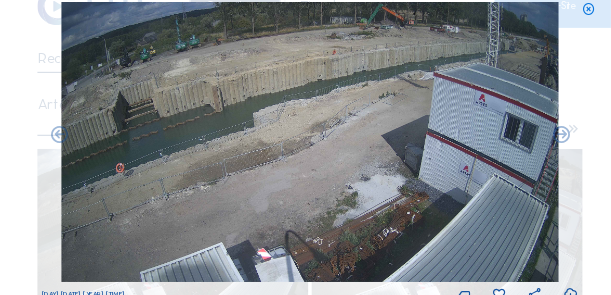 click at bounding box center [94, 141] 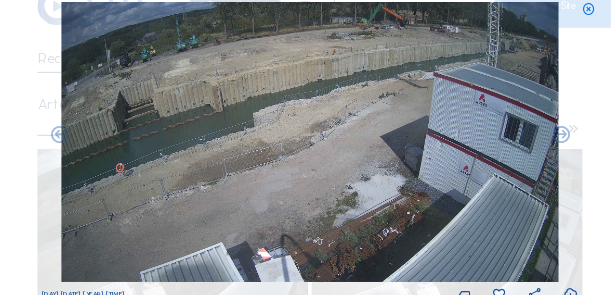 click at bounding box center (94, 141) 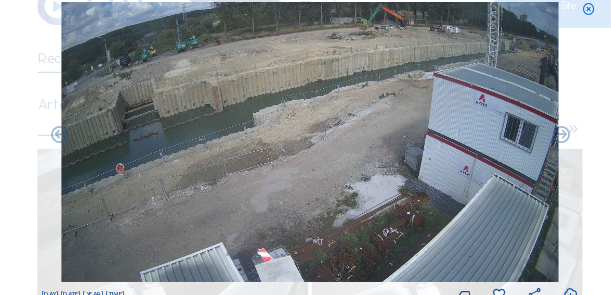 click at bounding box center (94, 141) 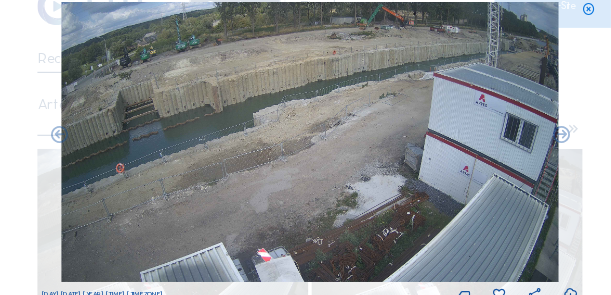 click at bounding box center (94, 141) 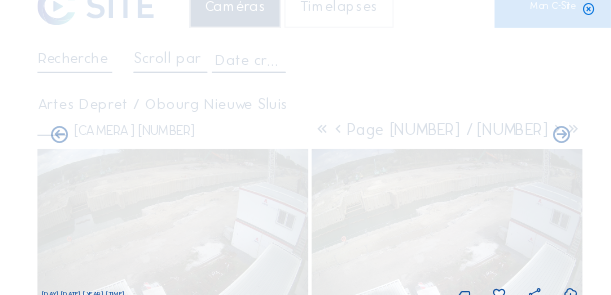 click at bounding box center [94, 141] 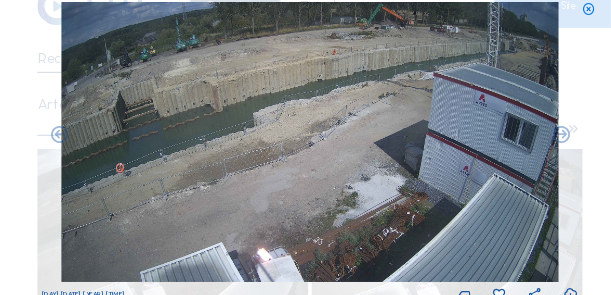 click at bounding box center [94, 141] 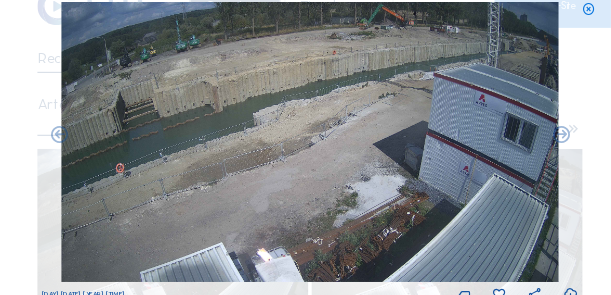 click at bounding box center (94, 141) 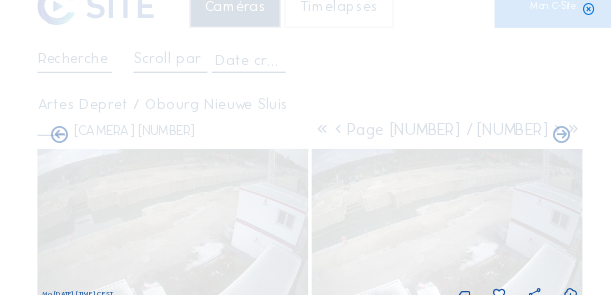 click at bounding box center (94, 141) 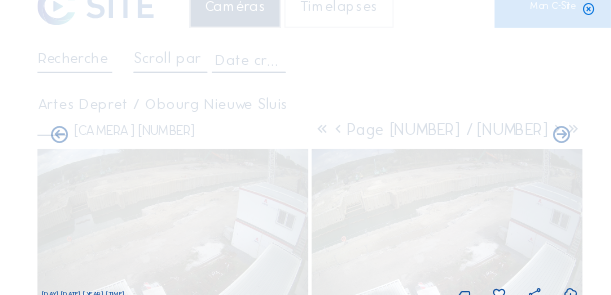 click at bounding box center [94, 141] 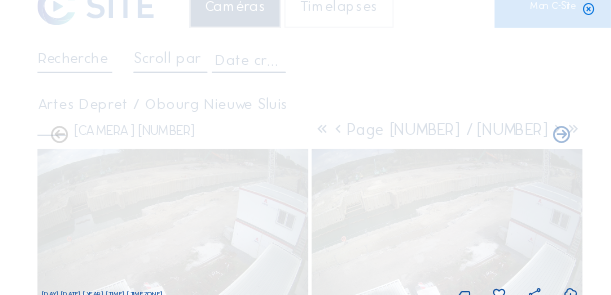 click at bounding box center (94, 141) 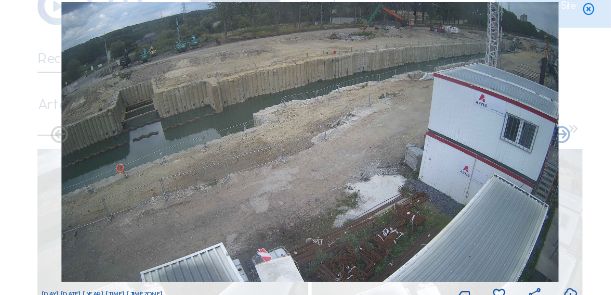 click at bounding box center (94, 141) 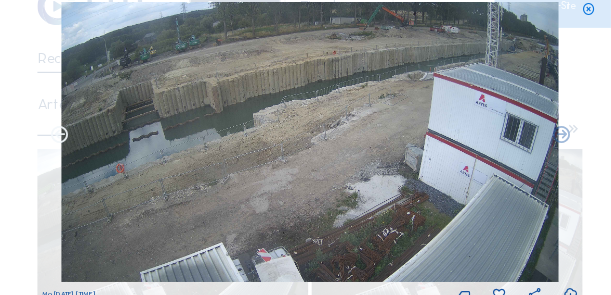 click at bounding box center (94, 141) 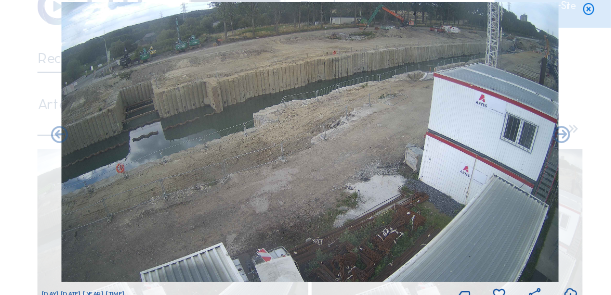 click at bounding box center [94, 141] 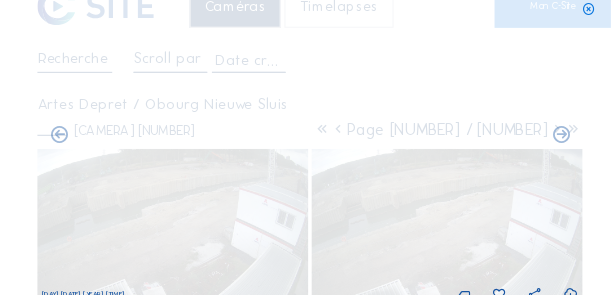 click at bounding box center [94, 141] 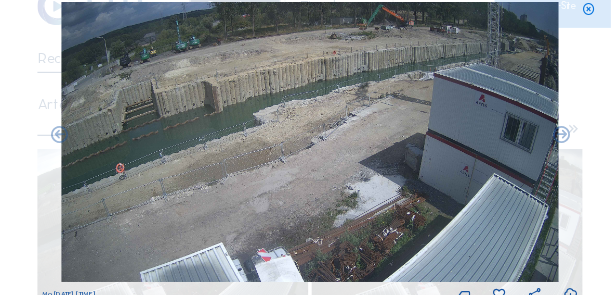 click at bounding box center (94, 141) 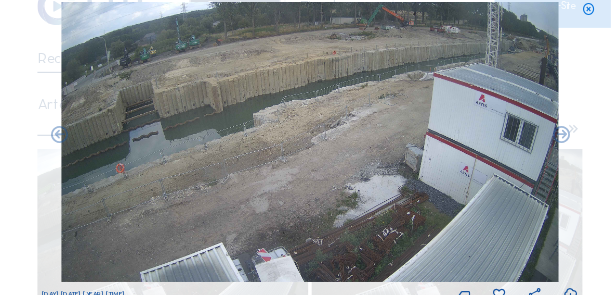 click at bounding box center (94, 141) 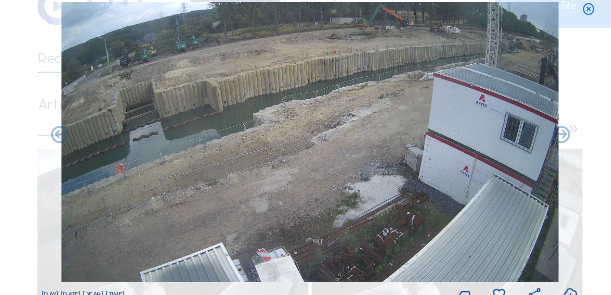 click at bounding box center [94, 141] 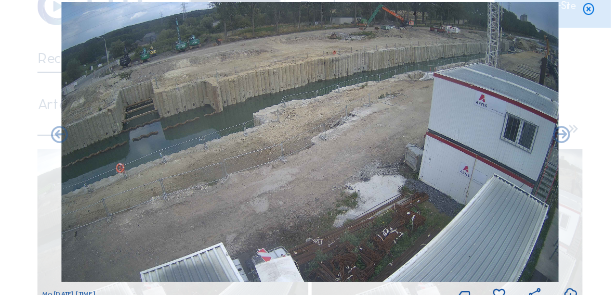 click at bounding box center [94, 141] 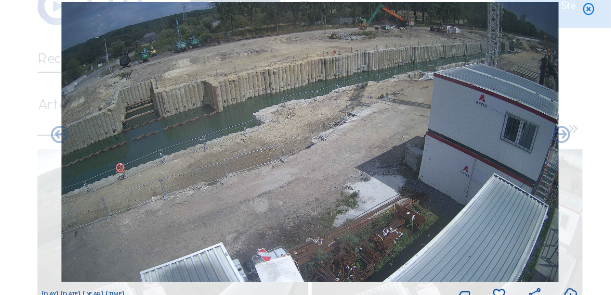 click at bounding box center [94, 141] 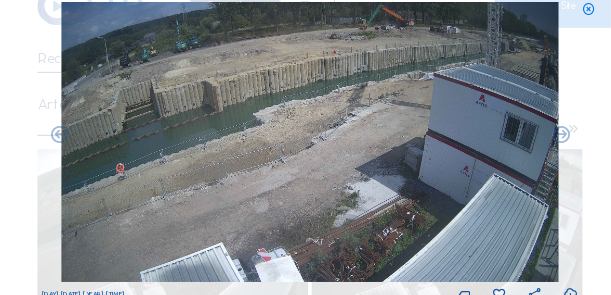 click at bounding box center (94, 141) 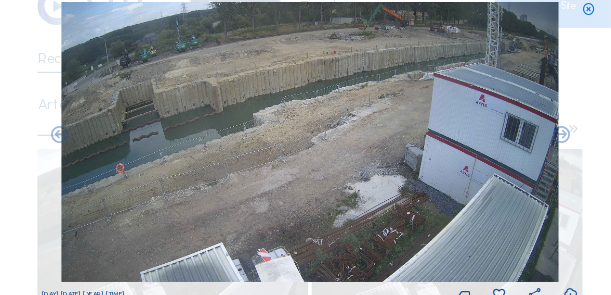 click at bounding box center [94, 141] 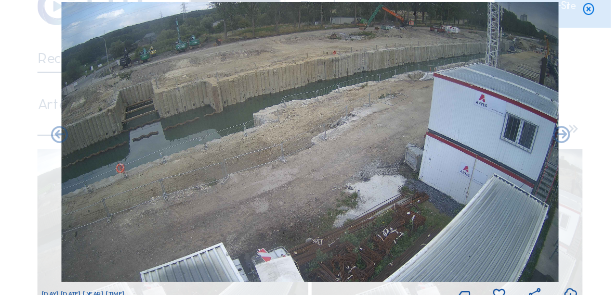 click at bounding box center (94, 141) 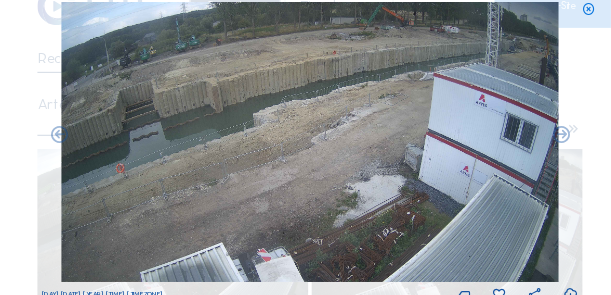 click at bounding box center [94, 141] 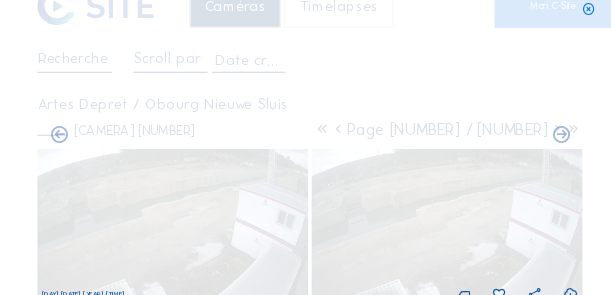 click at bounding box center [94, 141] 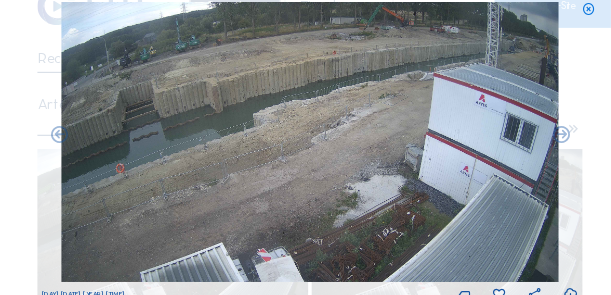 click at bounding box center [94, 141] 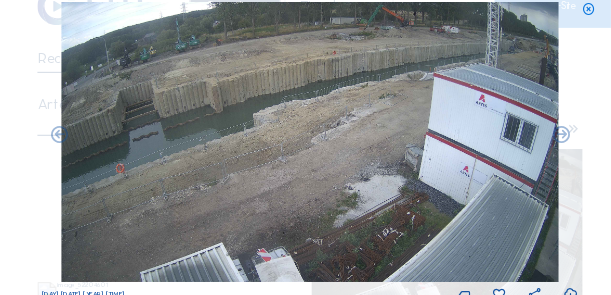 click at bounding box center (94, 141) 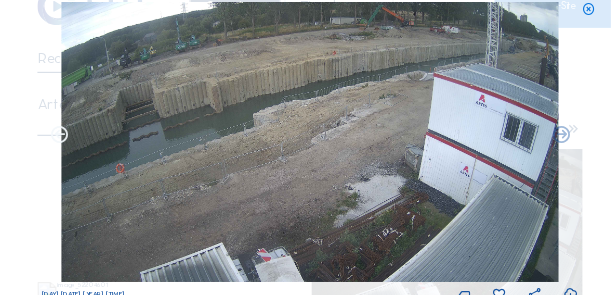 click at bounding box center [94, 141] 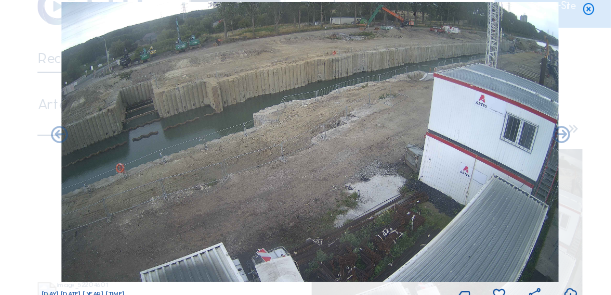 click at bounding box center (94, 141) 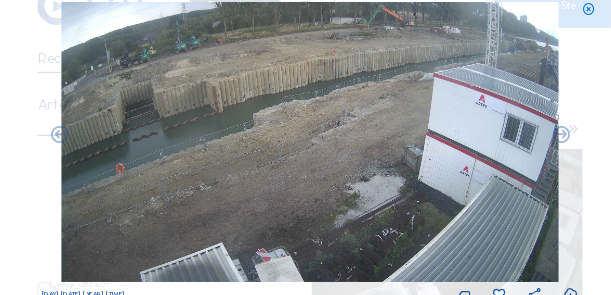 click at bounding box center [94, 141] 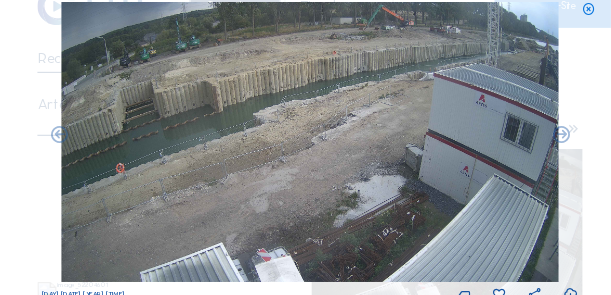 click at bounding box center (94, 141) 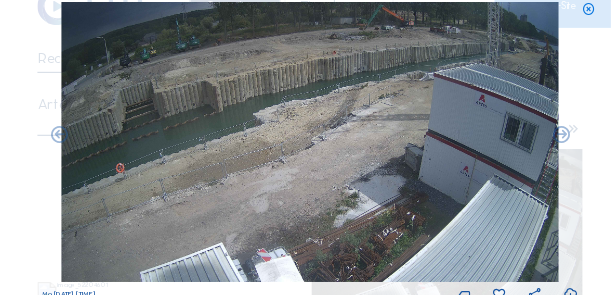 click at bounding box center [94, 141] 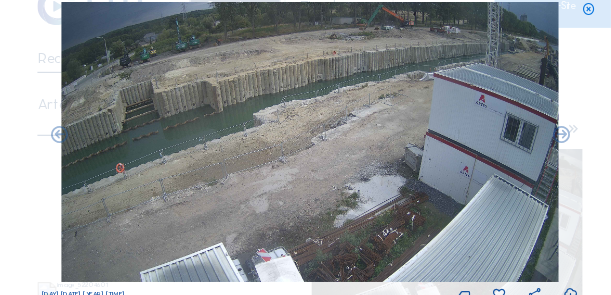 click at bounding box center [94, 141] 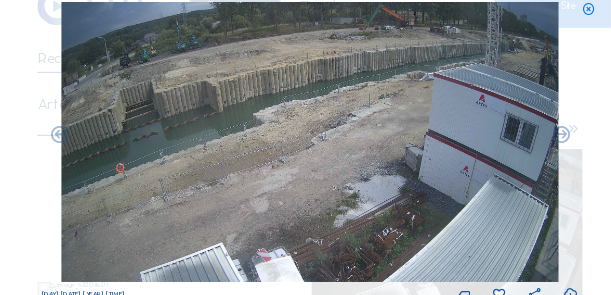 click at bounding box center [94, 141] 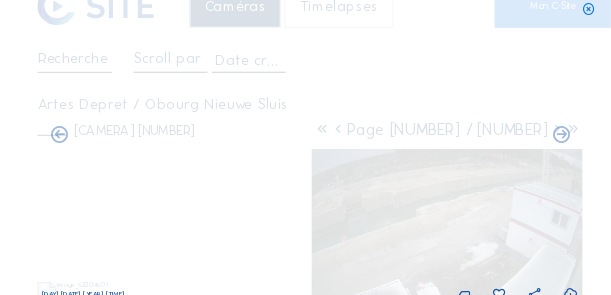 click at bounding box center (94, 141) 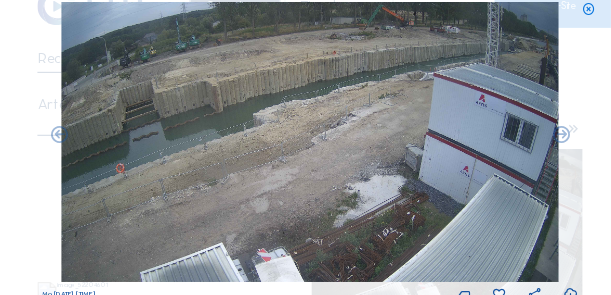 click at bounding box center (94, 141) 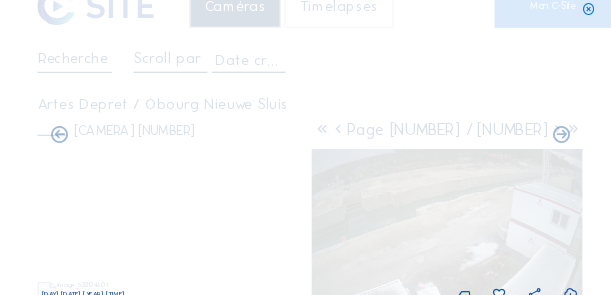 click at bounding box center [94, 141] 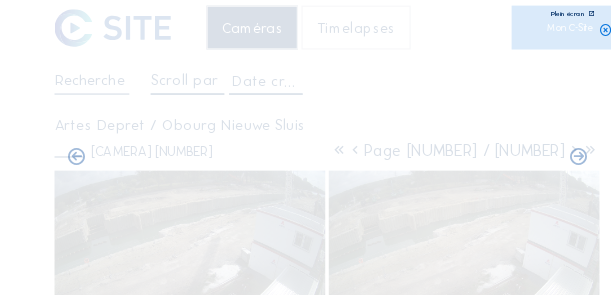 click at bounding box center [306, 147] 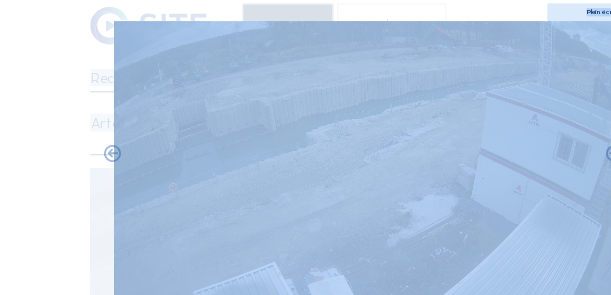 drag, startPoint x: 63, startPoint y: 59, endPoint x: 0, endPoint y: 79, distance: 66.09841 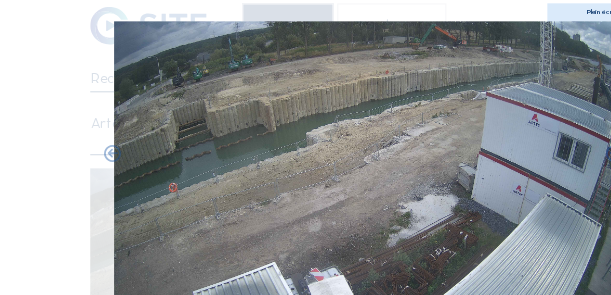 click at bounding box center (306, 147) 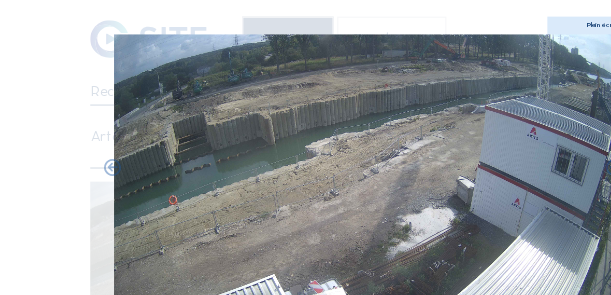 drag, startPoint x: 227, startPoint y: 248, endPoint x: 286, endPoint y: 252, distance: 59.135437 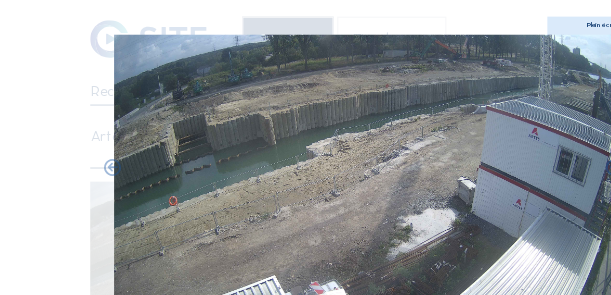 click on "Plein écran" at bounding box center (508, 22) 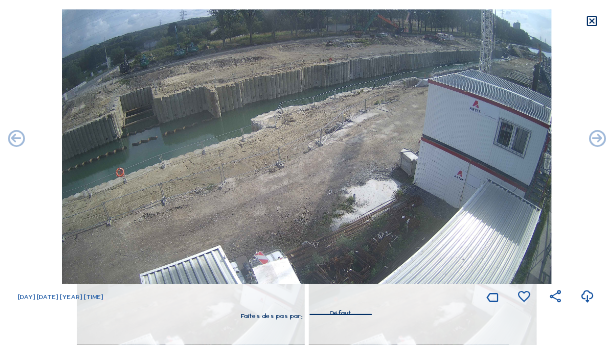 click at bounding box center (592, 21) 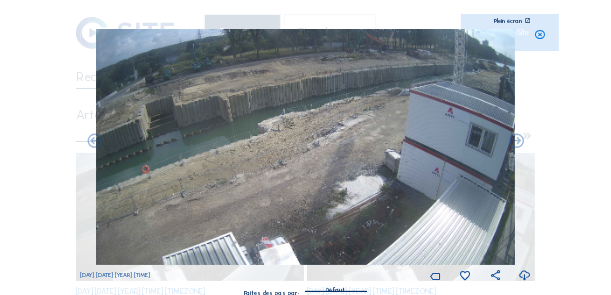 click at bounding box center (540, 35) 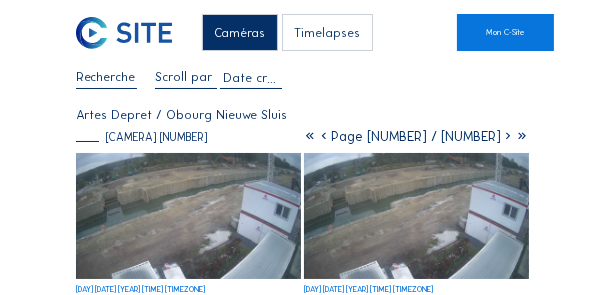 click at bounding box center (324, 136) 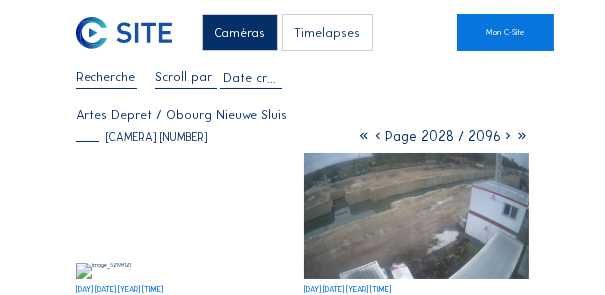 click at bounding box center (378, 136) 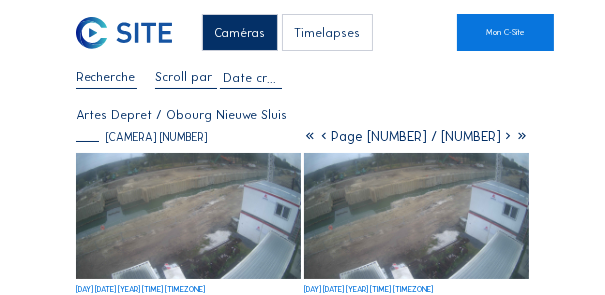 click at bounding box center [324, 136] 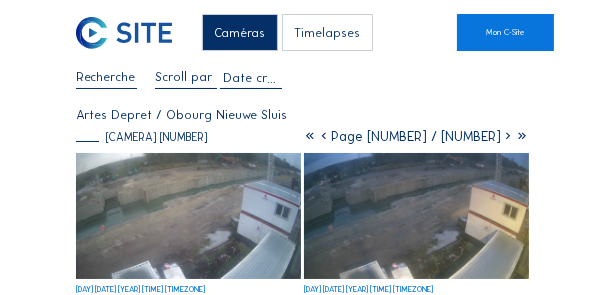 click at bounding box center (324, 136) 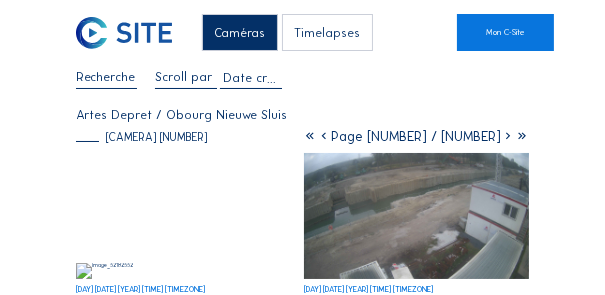 click at bounding box center (324, 136) 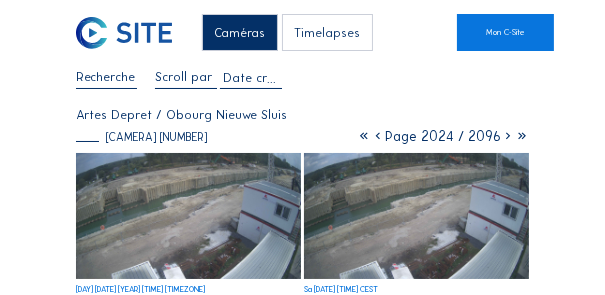 click at bounding box center (378, 136) 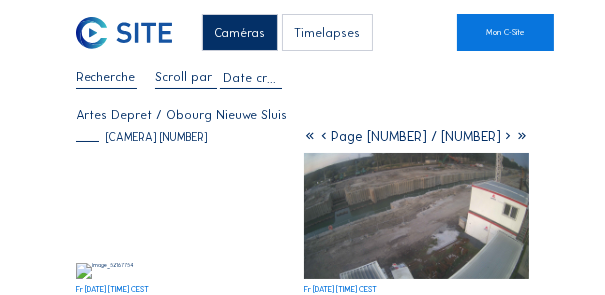 click at bounding box center (324, 136) 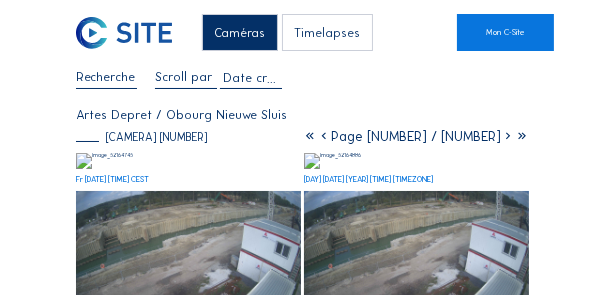 click at bounding box center [324, 136] 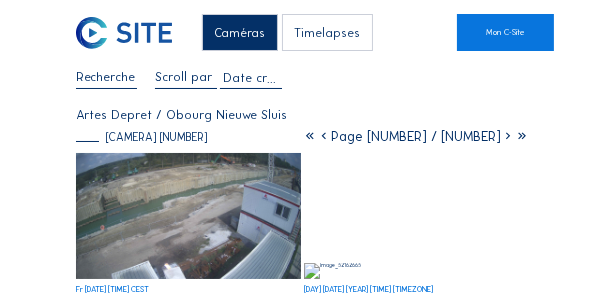 click on "Timelapses" at bounding box center [328, 33] 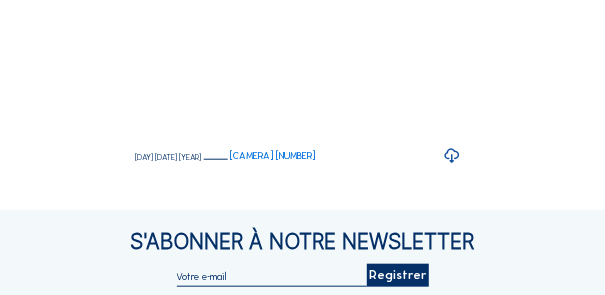scroll, scrollTop: 0, scrollLeft: 0, axis: both 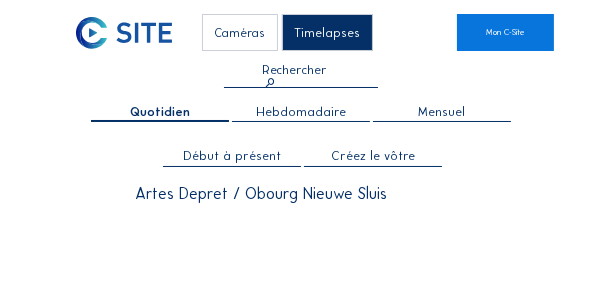 click on "Hebdomadaire" at bounding box center (301, 112) 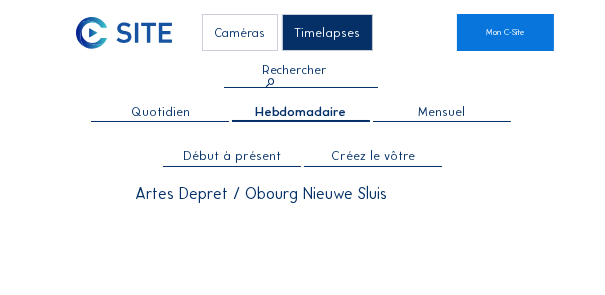 click on "Mensuel" at bounding box center [442, 114] 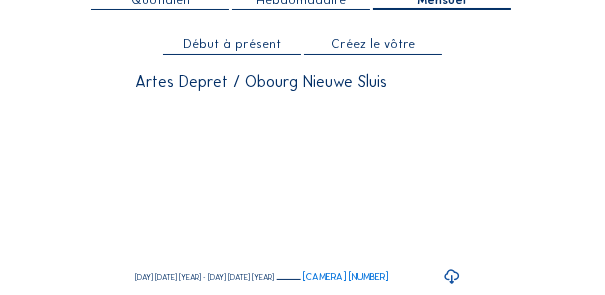 scroll, scrollTop: 0, scrollLeft: 0, axis: both 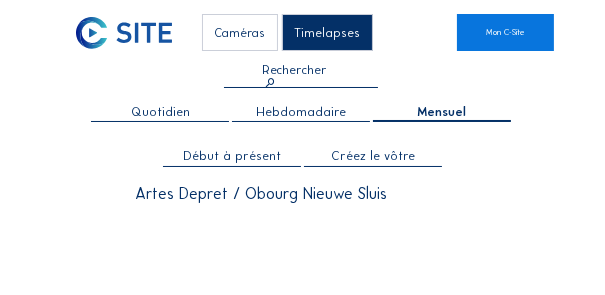 click on "Hebdomadaire" at bounding box center [301, 112] 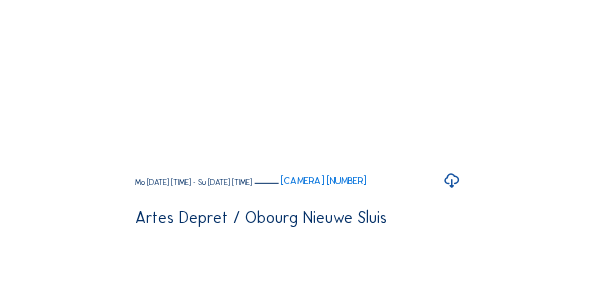 scroll, scrollTop: 671, scrollLeft: 0, axis: vertical 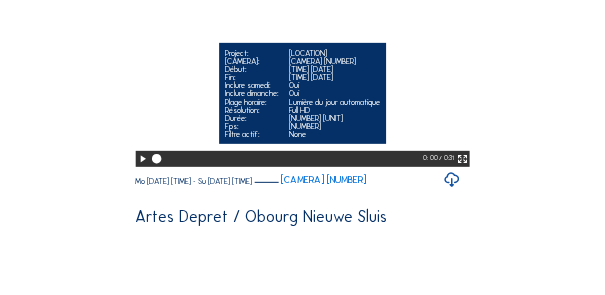 click at bounding box center [142, 159] 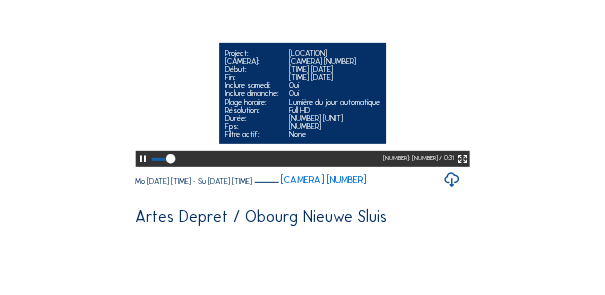 click at bounding box center (462, 159) 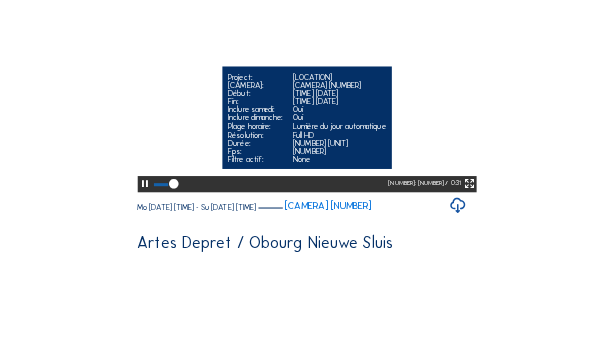 scroll, scrollTop: 499, scrollLeft: 0, axis: vertical 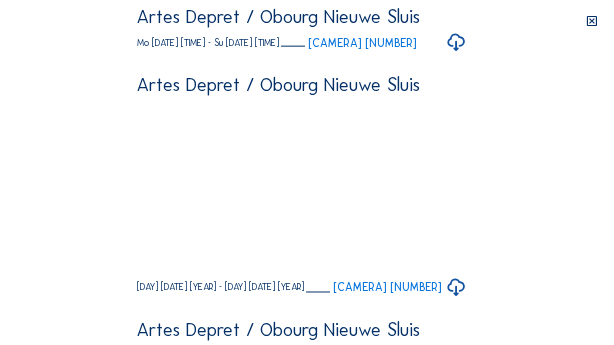 click on "Your browser does not support the video tag." at bounding box center (307, -398) 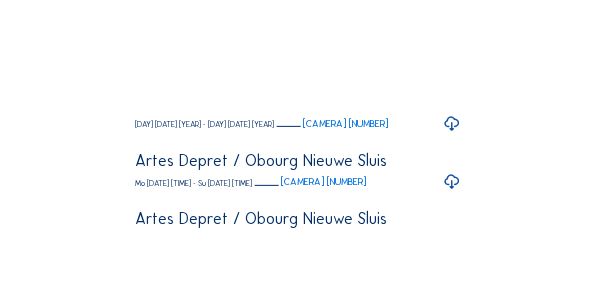 scroll, scrollTop: 496, scrollLeft: 0, axis: vertical 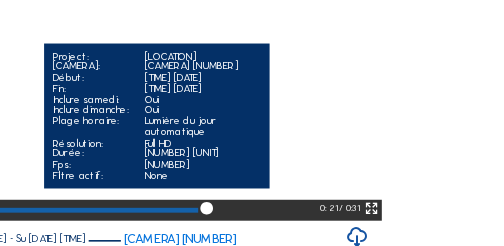 drag, startPoint x: 336, startPoint y: 58, endPoint x: 365, endPoint y: 56, distance: 29.068884 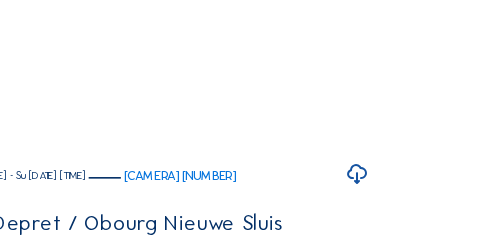 scroll, scrollTop: 591, scrollLeft: 0, axis: vertical 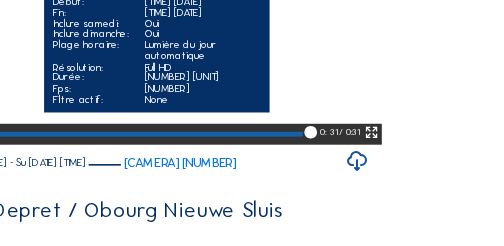 click at bounding box center (234, 104) 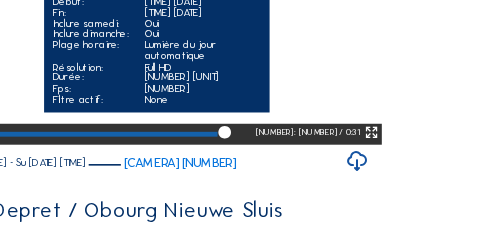 click at bounding box center [207, 104] 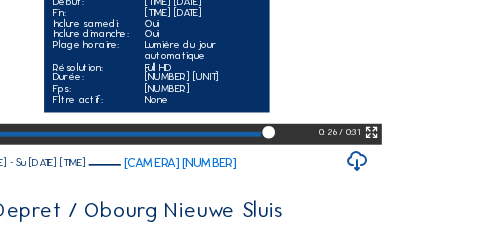click at bounding box center (221, 104) 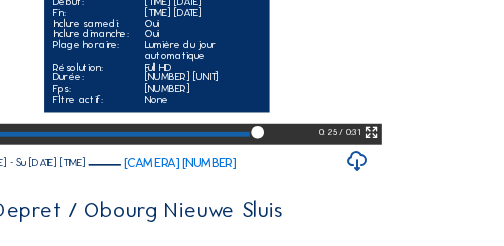 click at bounding box center [218, 104] 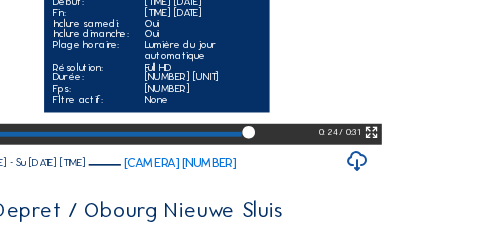 click at bounding box center (215, 104) 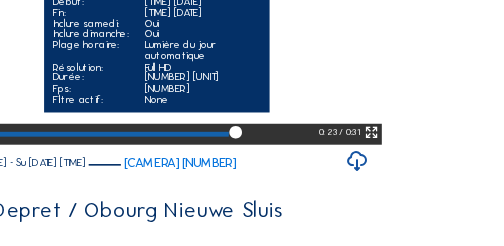 click at bounding box center (211, 104) 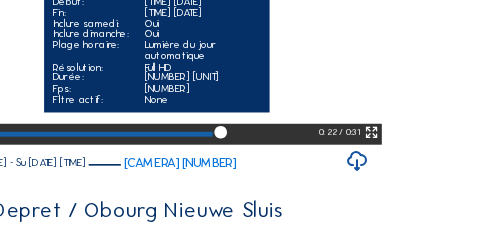 click at bounding box center (206, 104) 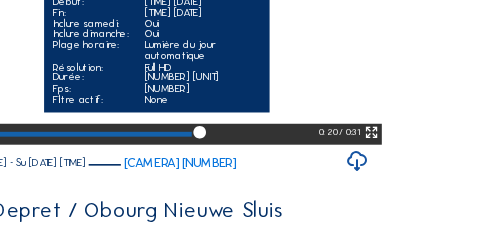 click at bounding box center [278, 104] 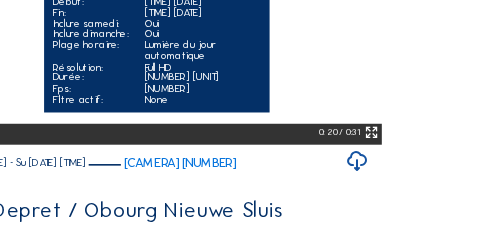 click at bounding box center (239, 104) 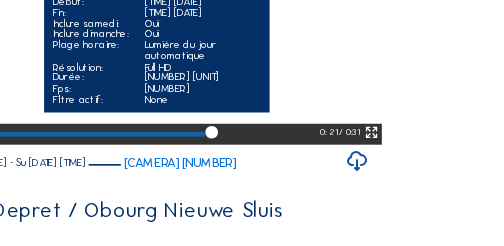 click at bounding box center [203, 104] 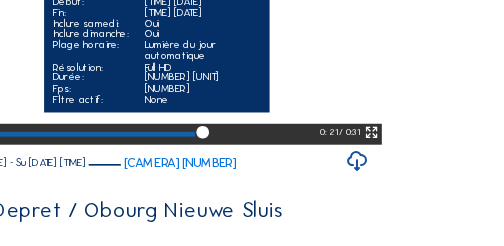 click at bounding box center (239, 104) 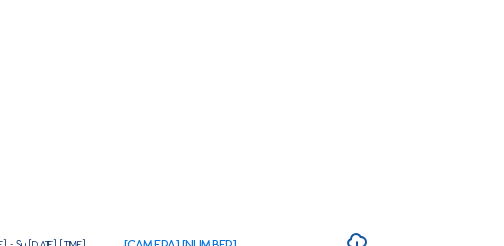 scroll, scrollTop: 539, scrollLeft: 0, axis: vertical 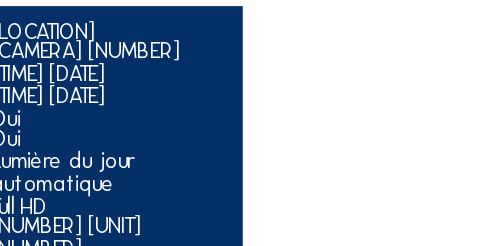 drag, startPoint x: 348, startPoint y: 164, endPoint x: 318, endPoint y: 165, distance: 30.016663 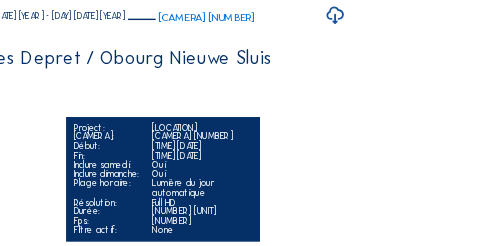 scroll, scrollTop: 461, scrollLeft: 0, axis: vertical 